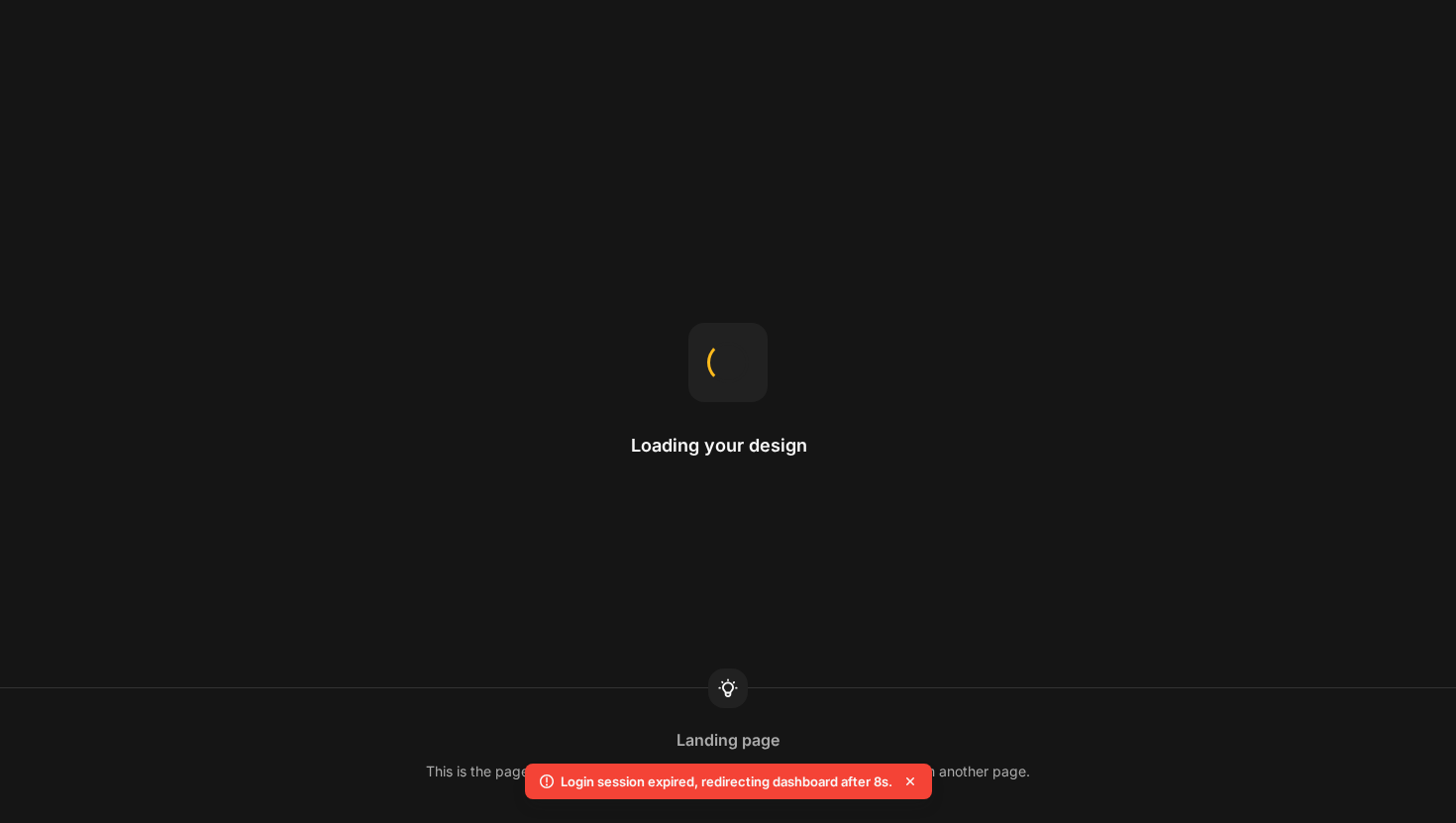 scroll, scrollTop: 0, scrollLeft: 0, axis: both 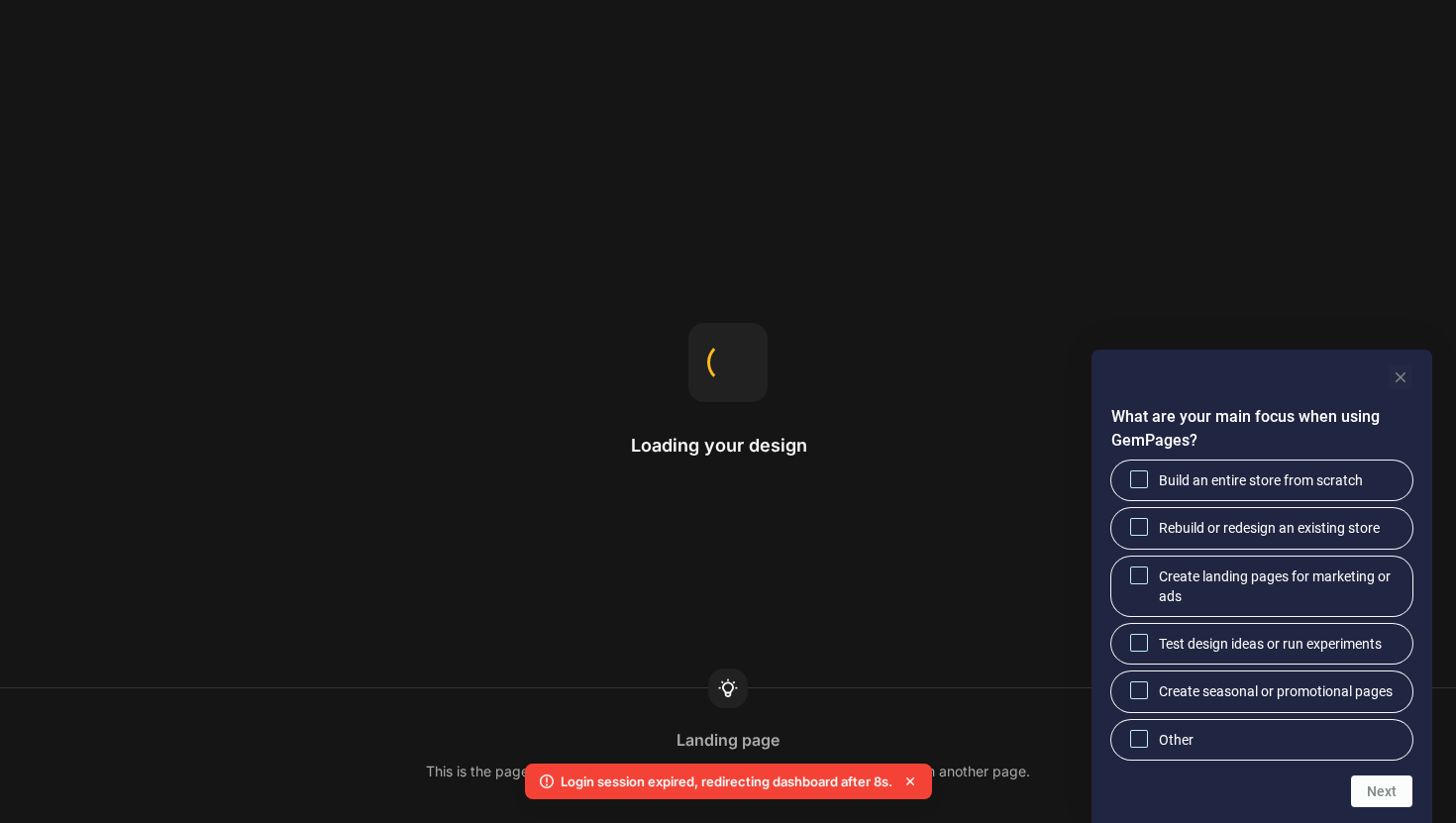 click 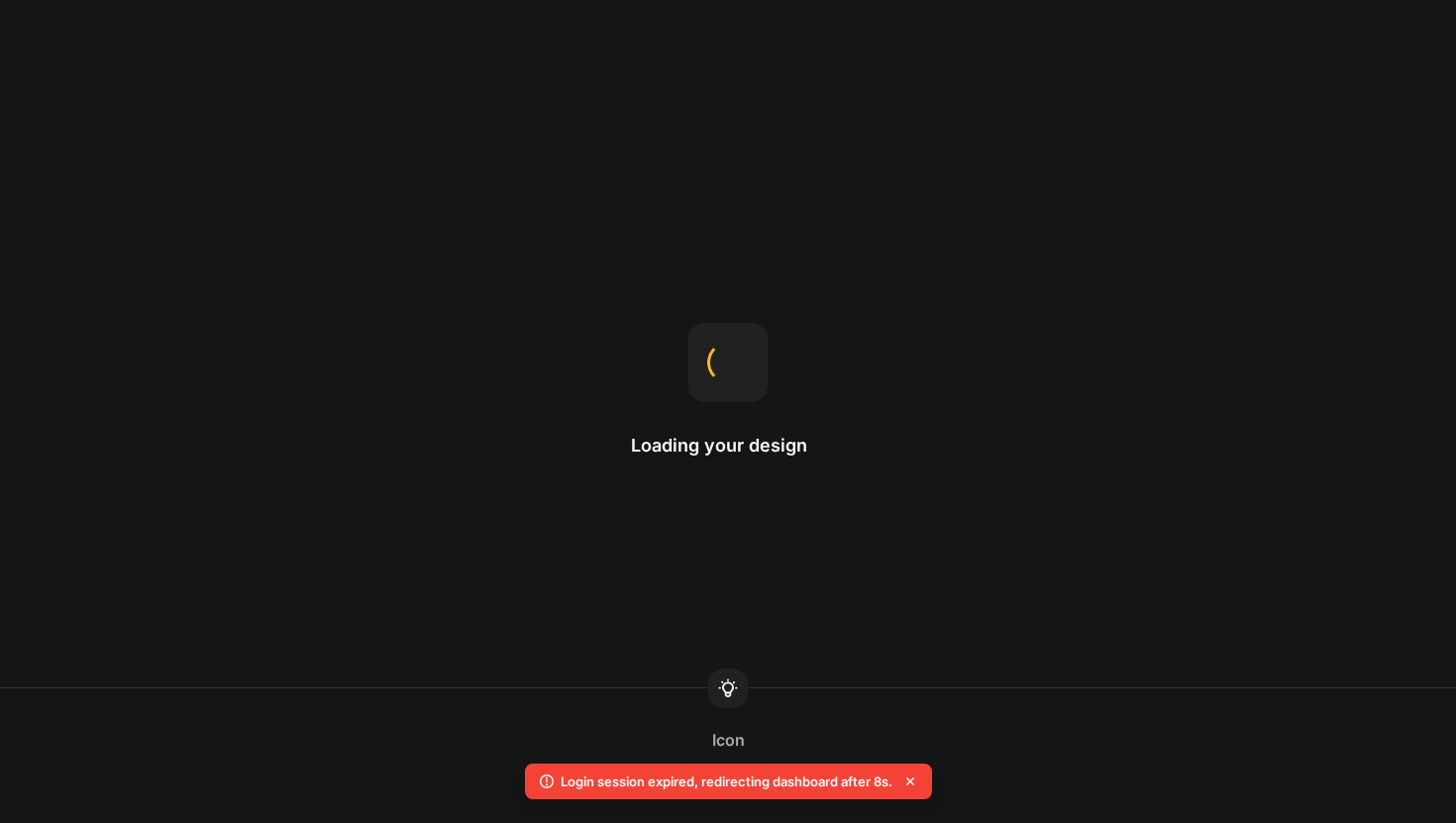 scroll, scrollTop: 0, scrollLeft: 0, axis: both 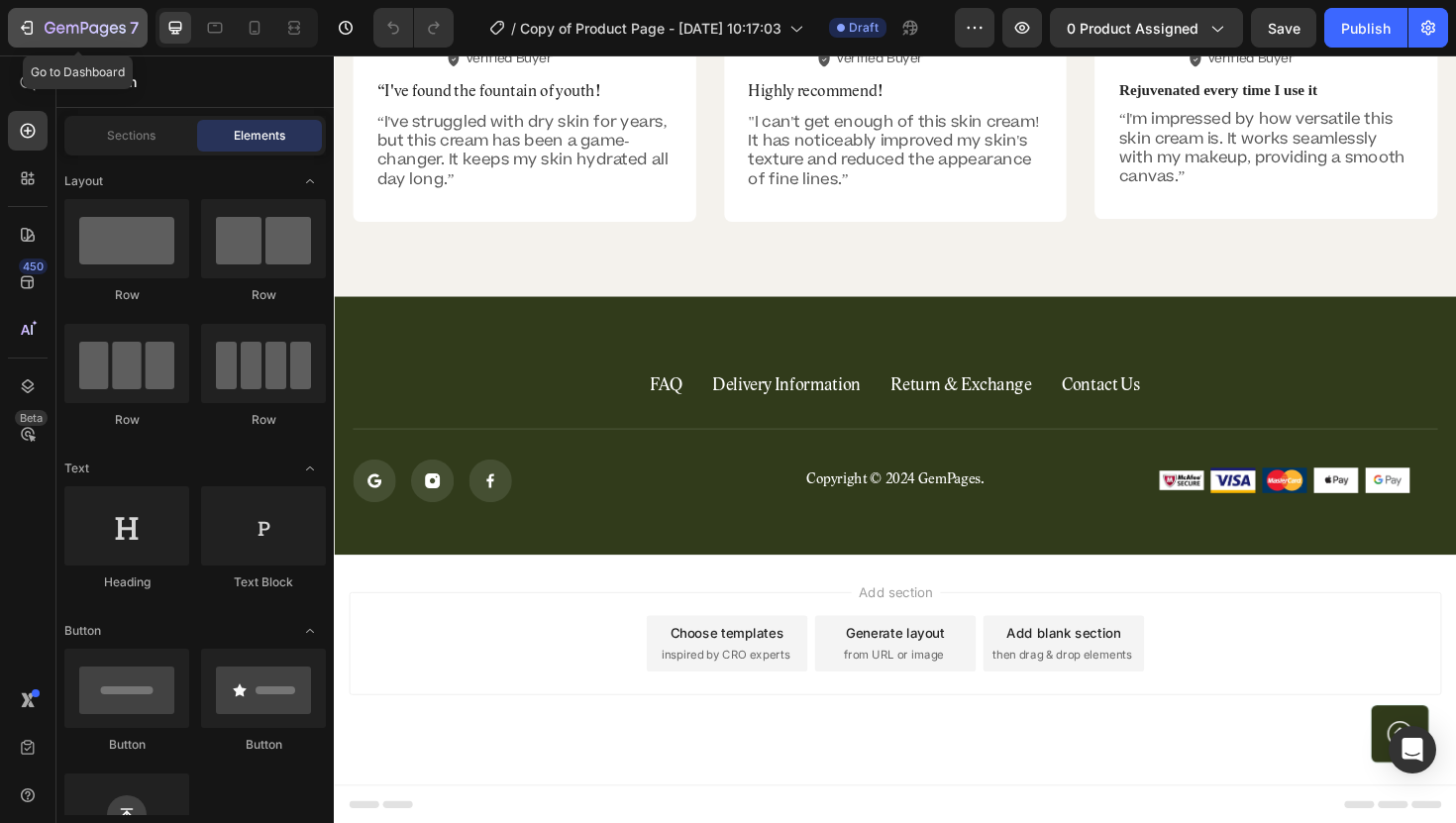 click 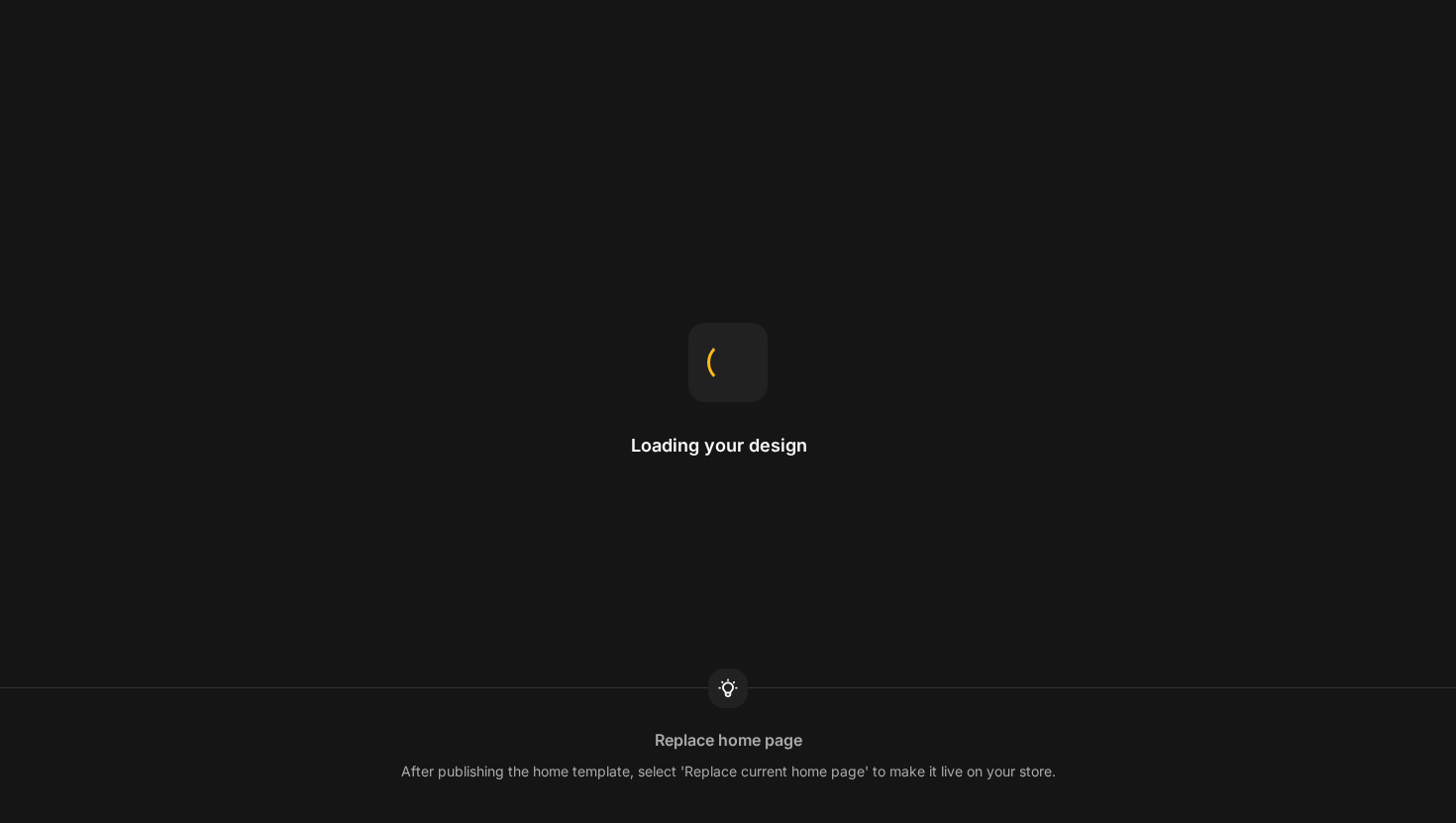 scroll, scrollTop: 0, scrollLeft: 0, axis: both 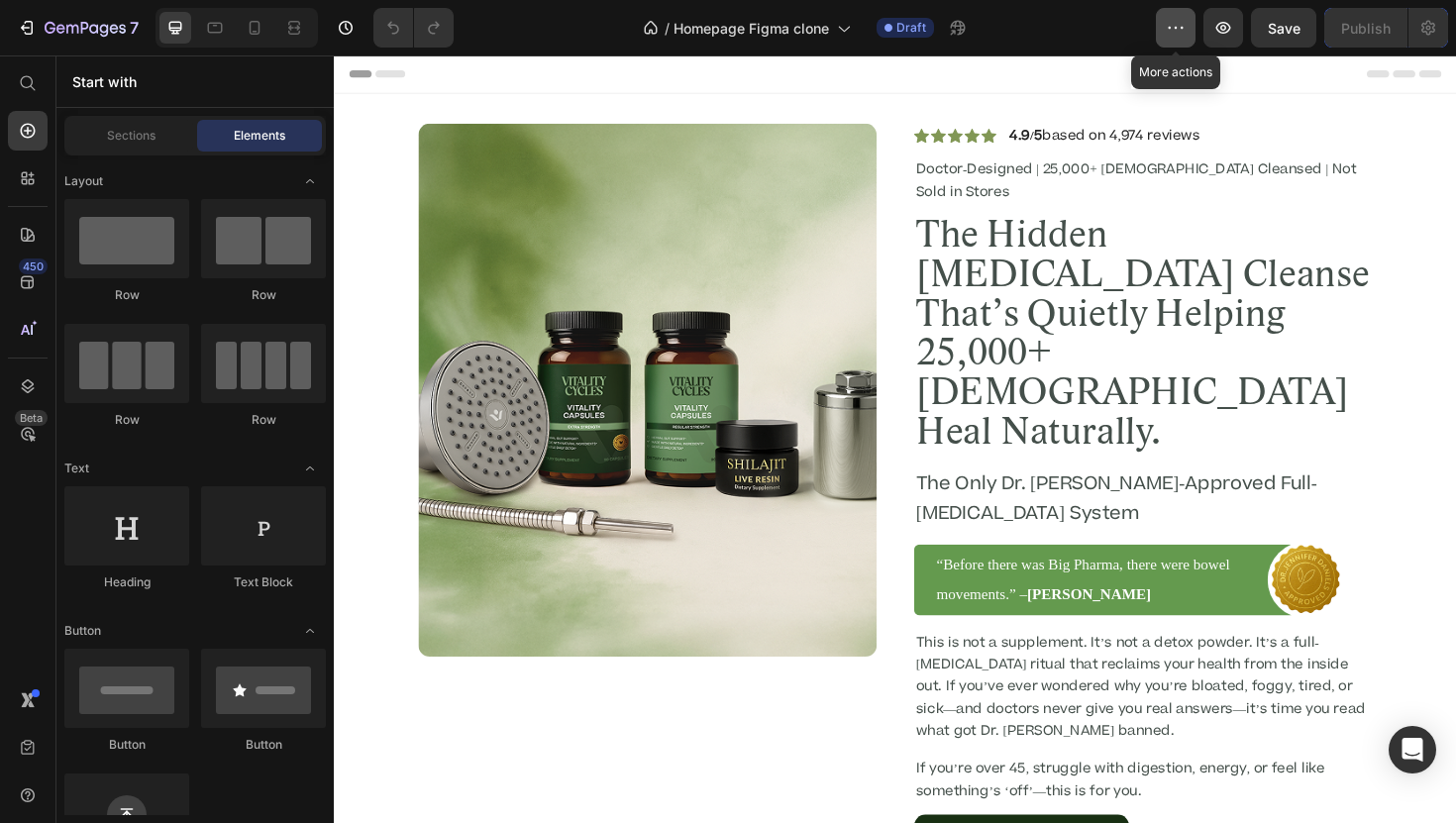 click 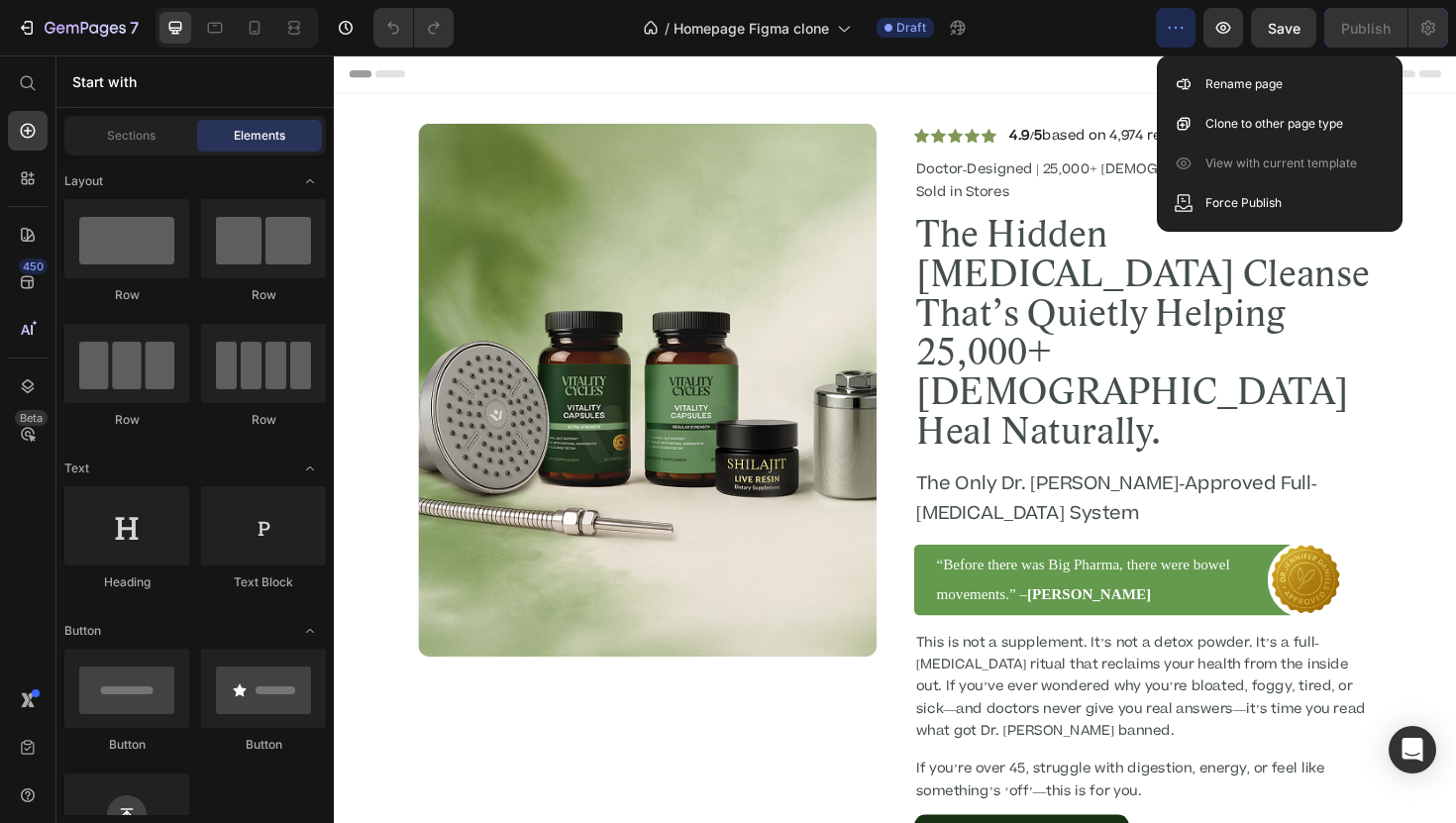 click 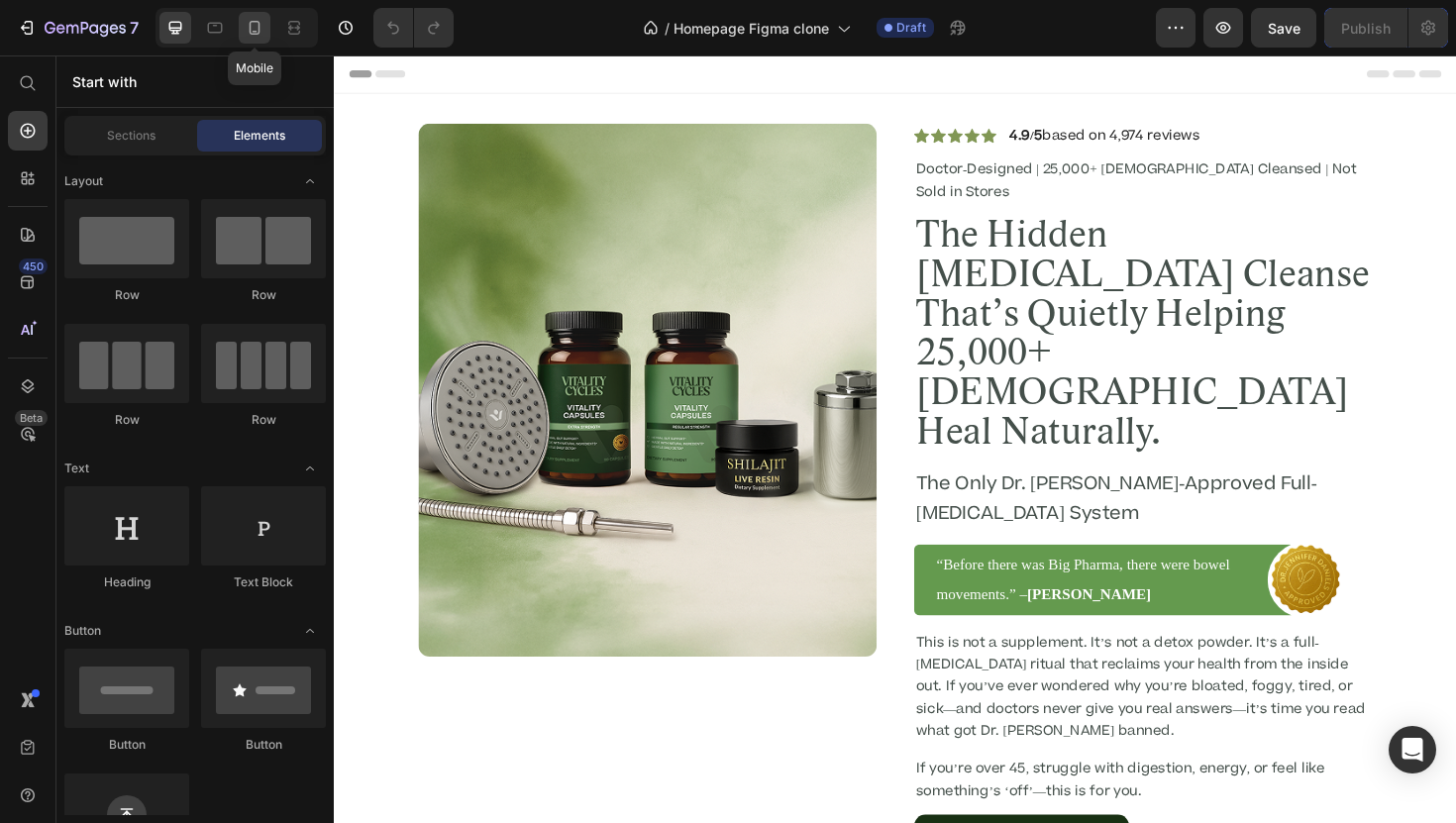 click 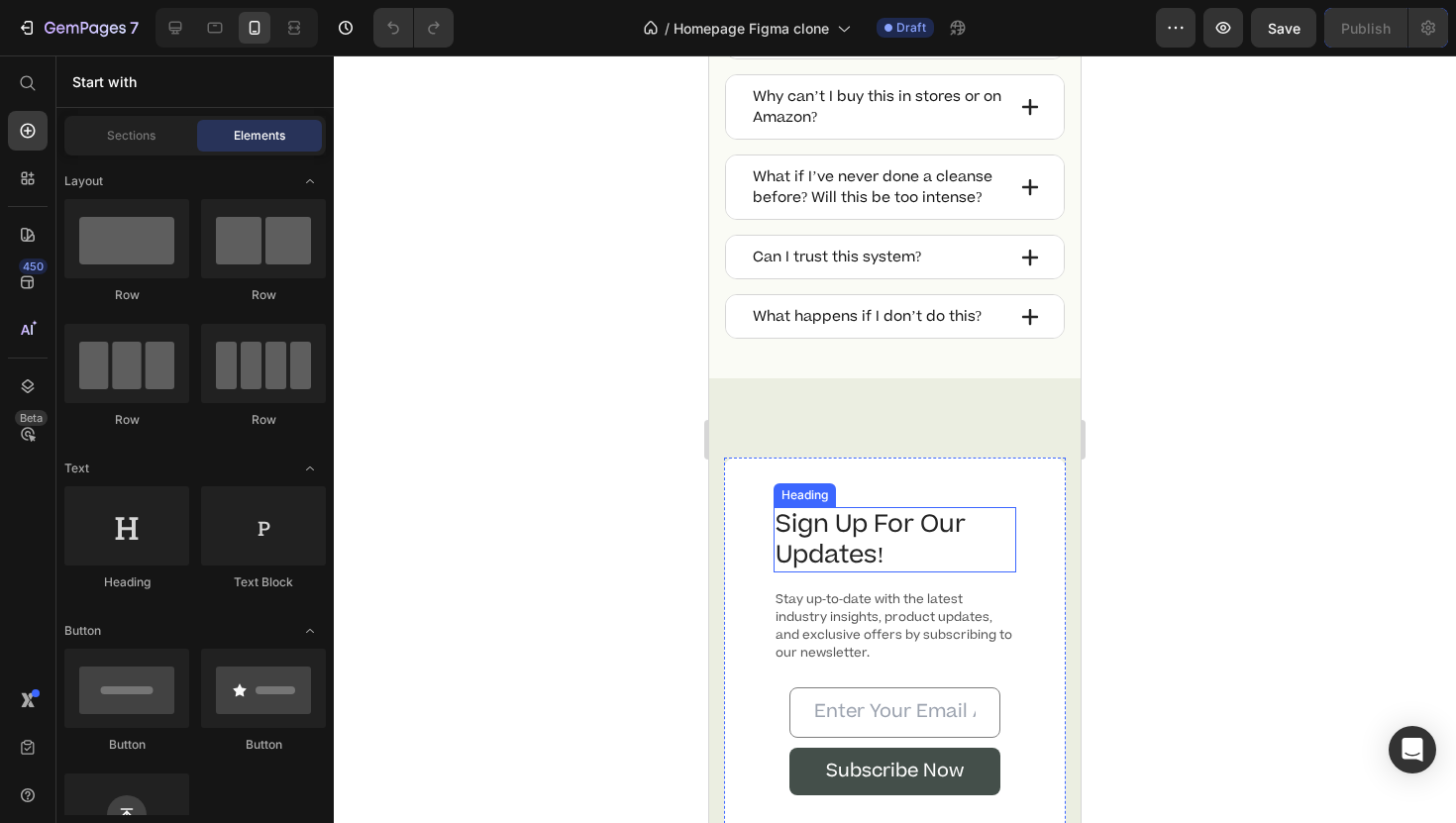 scroll, scrollTop: 16514, scrollLeft: 0, axis: vertical 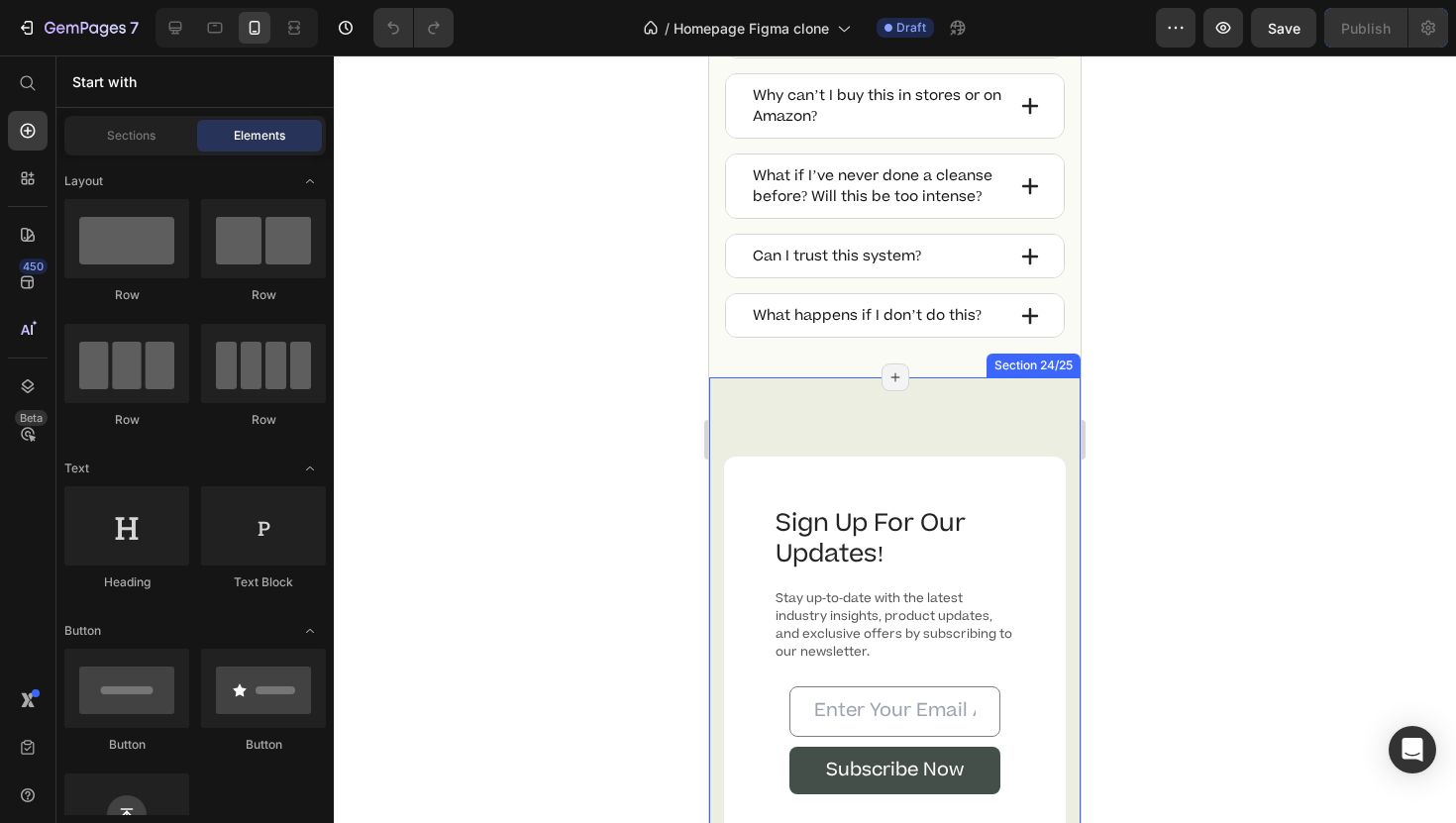 click on "Sign Up For Our Updates! Heading Stay up-to-date with the latest industry insights, product updates, and exclusive offers by subscribing to our newsletter. Text block Email Field   Subscribe Now Submit Button Row Newsletter Row Section 24/25 Page has reached Shopify’s 25 section-limit Page has reached Shopify’s 25 section-limit" at bounding box center (894, 662) 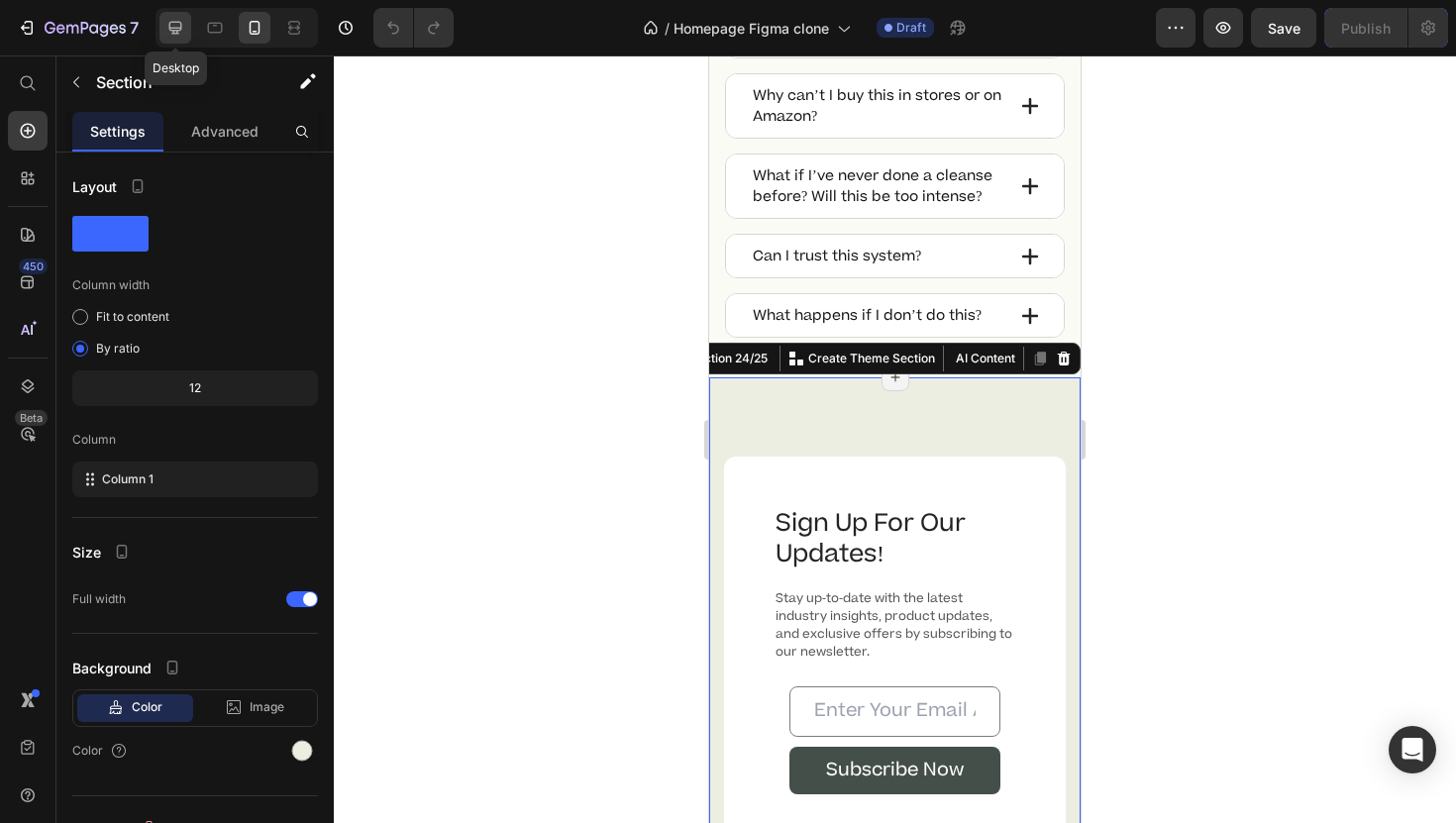 click 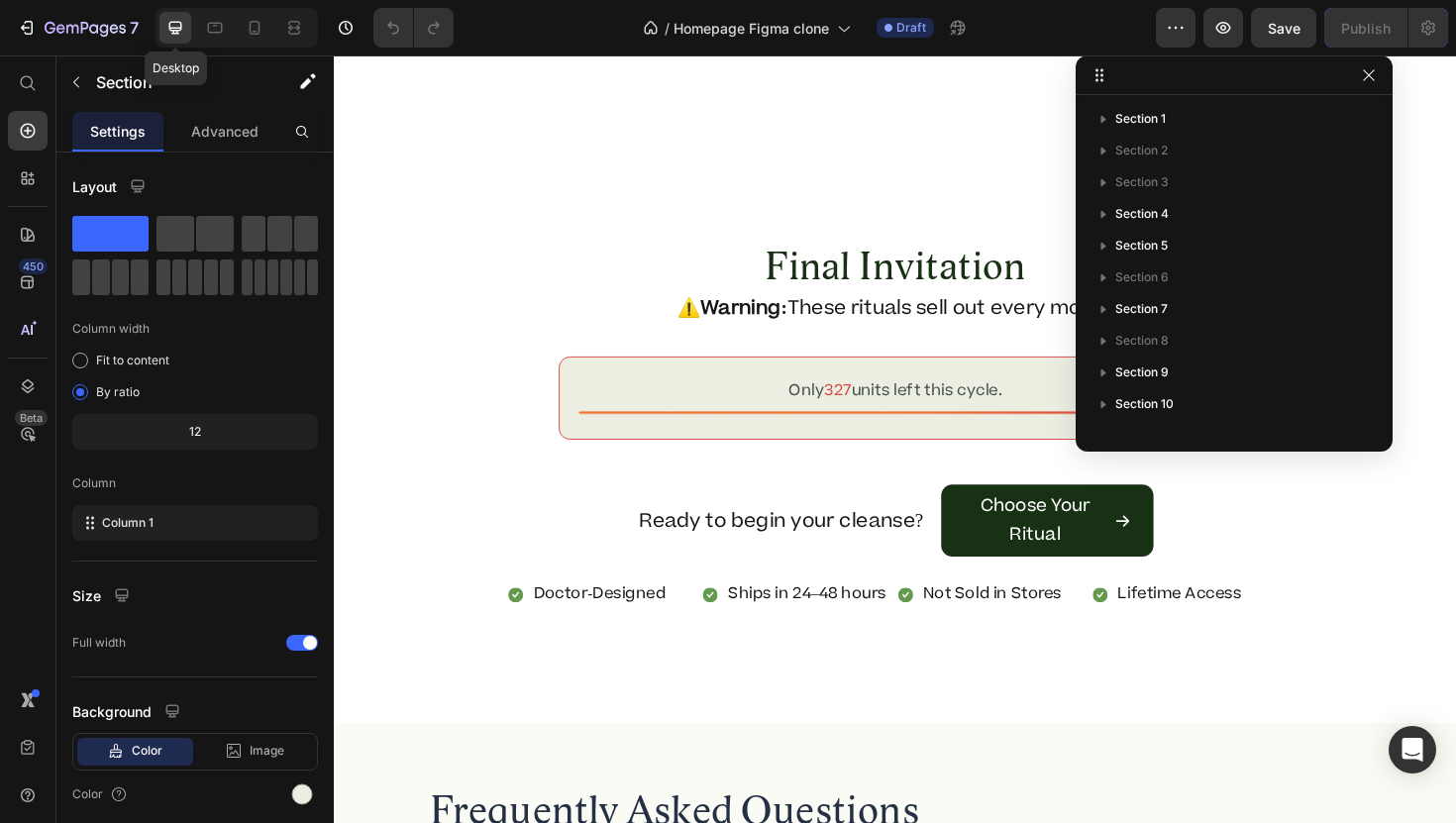 scroll, scrollTop: 16567, scrollLeft: 0, axis: vertical 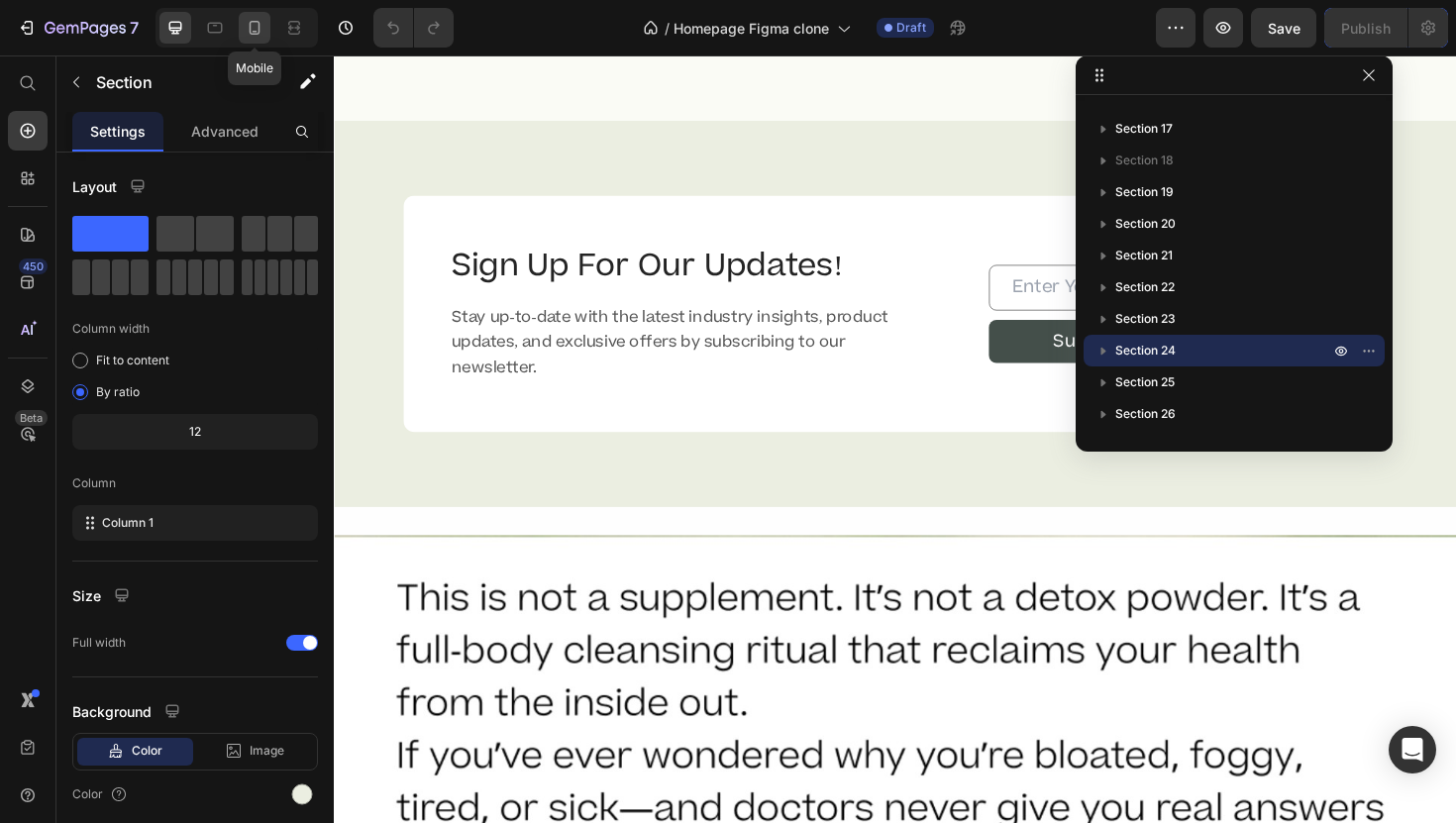 click 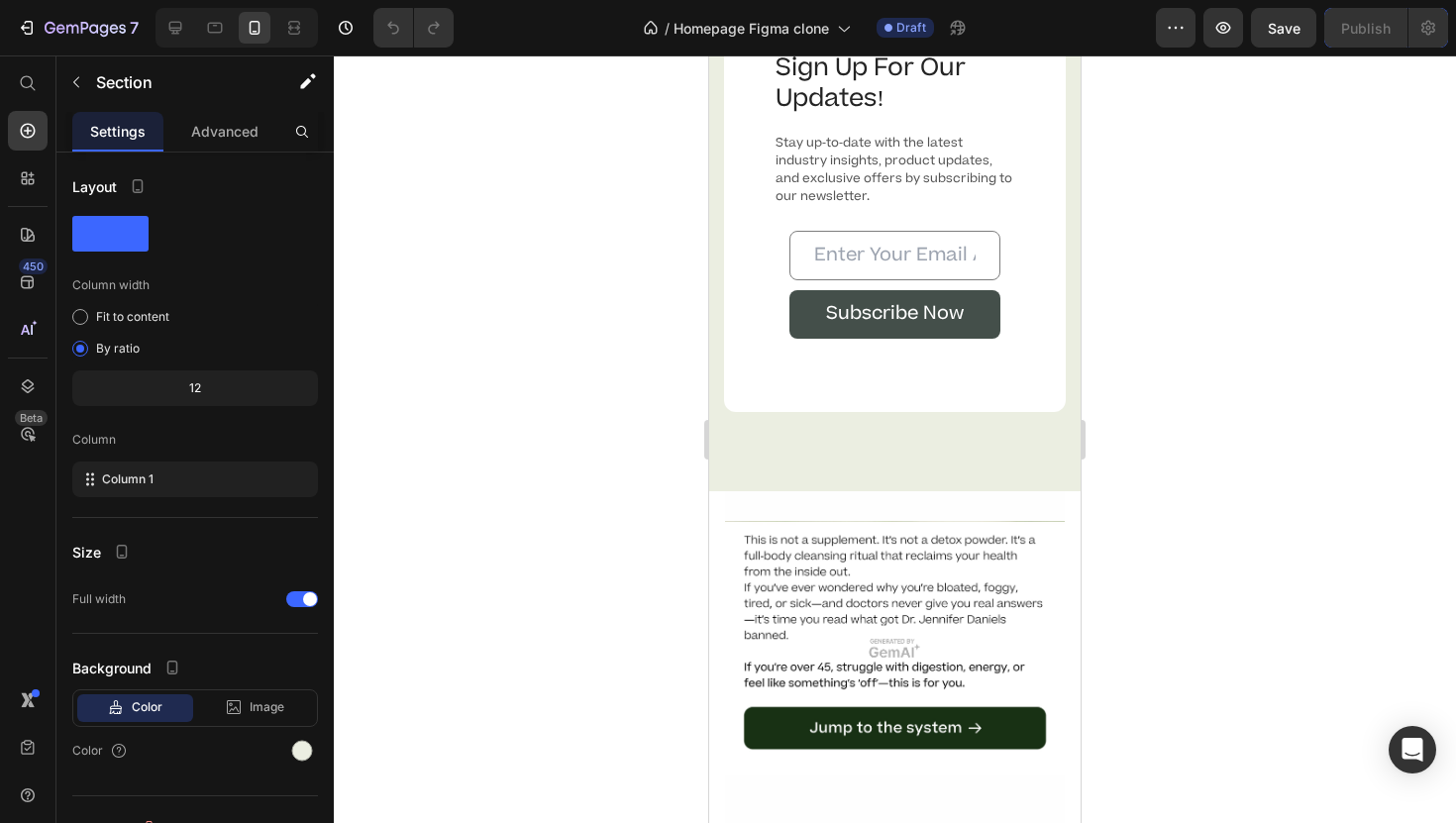 scroll, scrollTop: 15650, scrollLeft: 0, axis: vertical 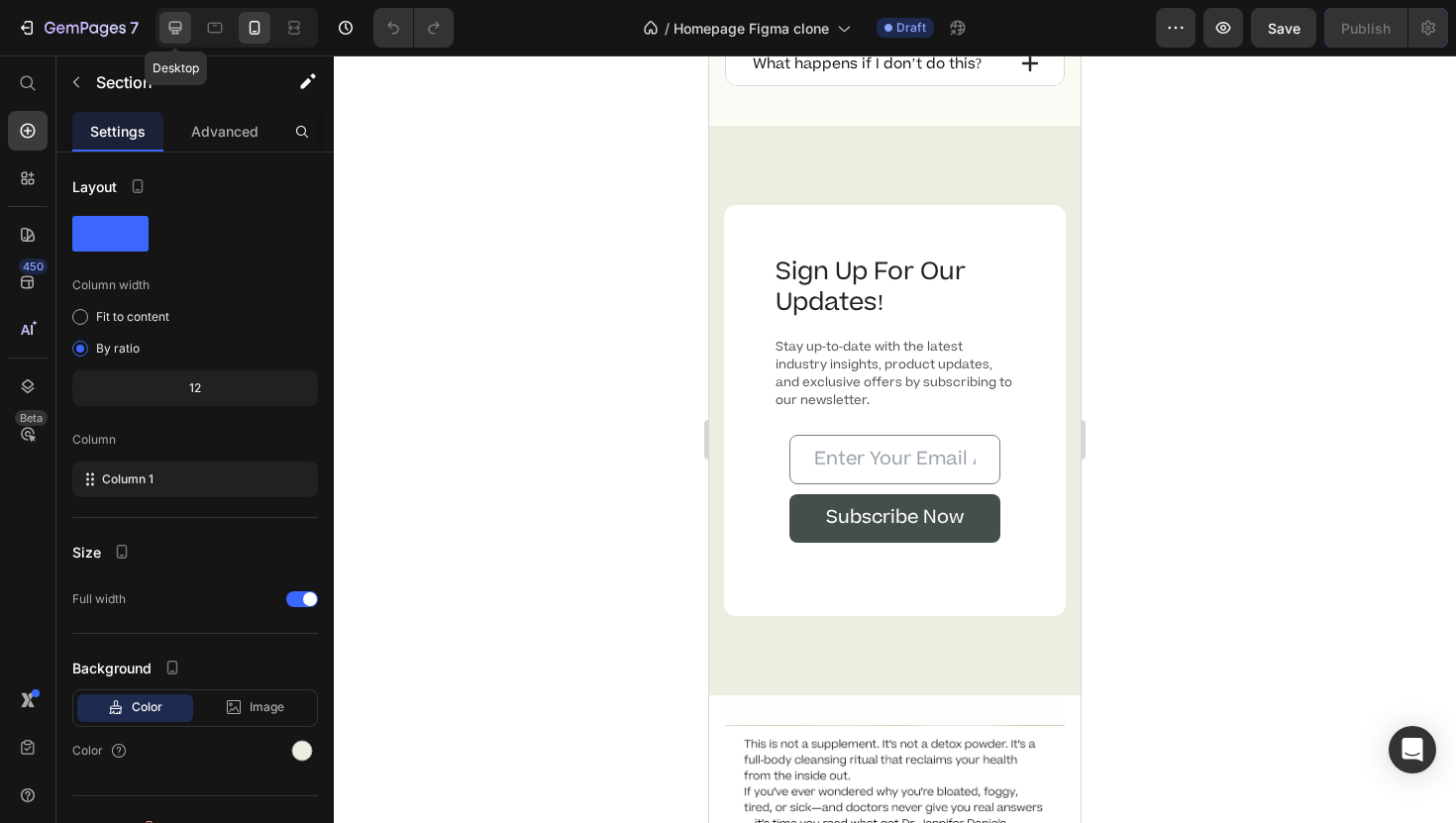 click 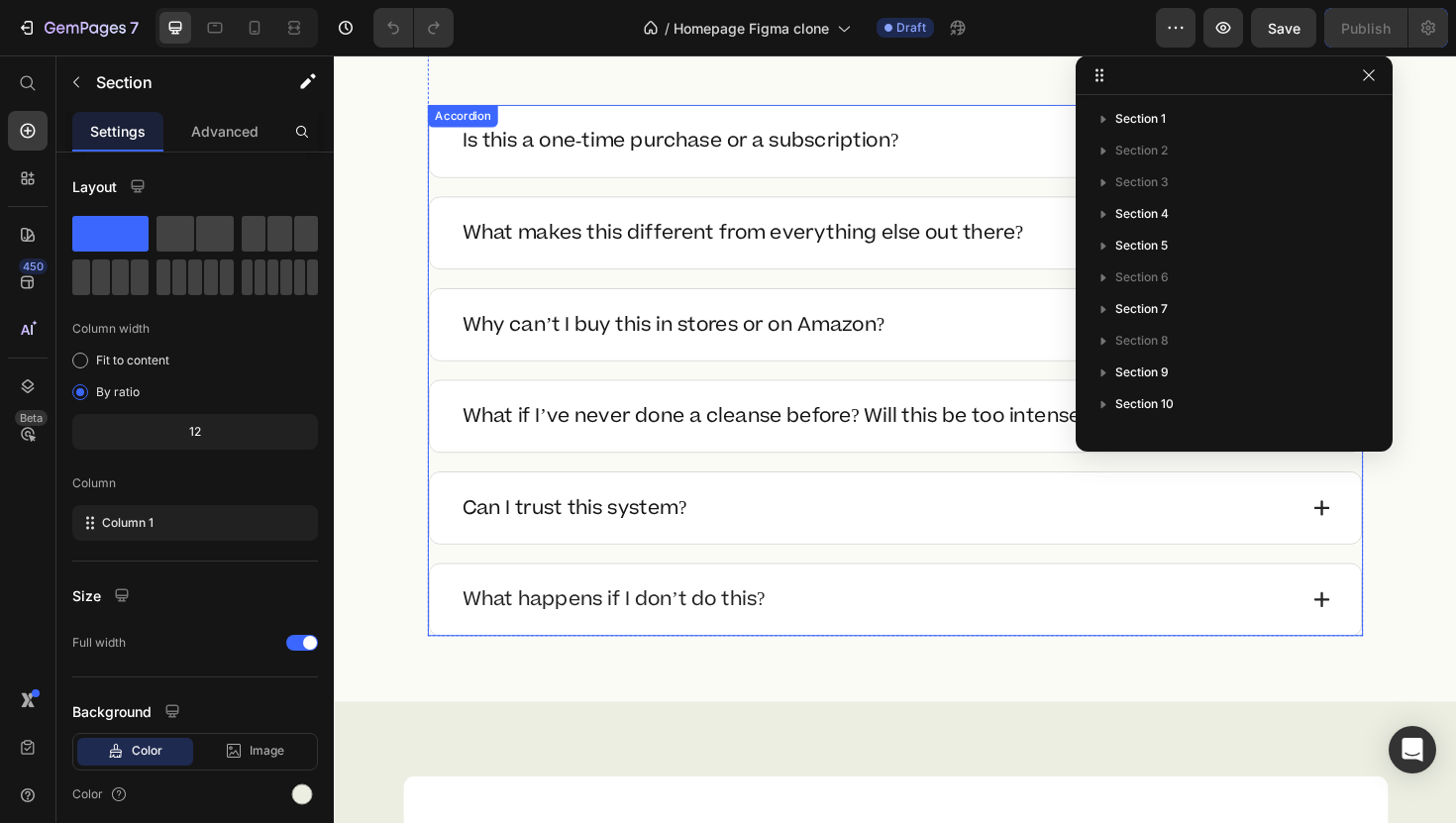 scroll, scrollTop: 497, scrollLeft: 0, axis: vertical 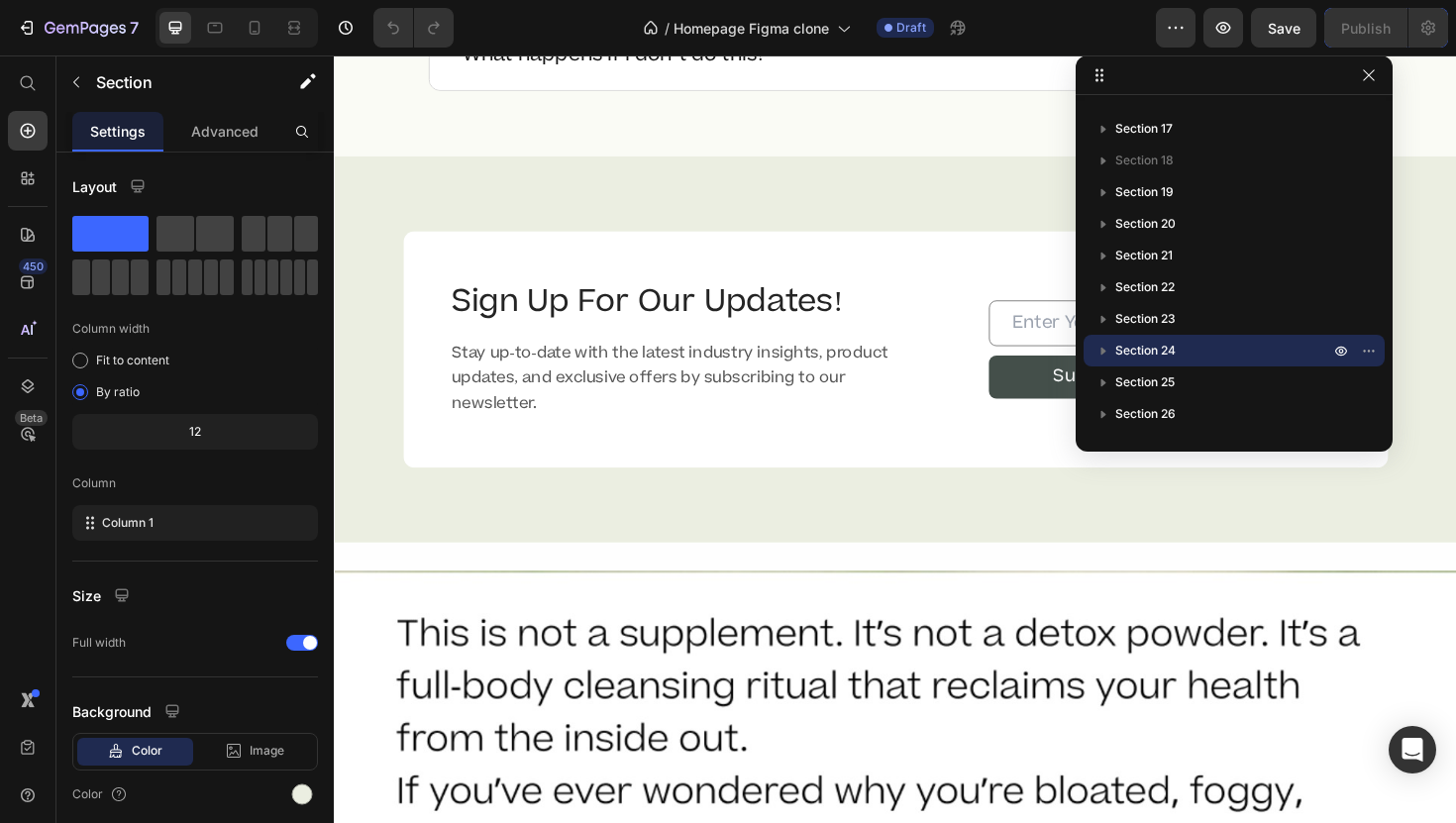 click on "Sign Up For Our Updates! Heading Stay up-to-date with the latest industry insights, product updates, and exclusive offers by subscribing to our newsletter. Text block Email Field   Subscribe Now Submit Button Row Newsletter Row Section 24/25 Page has reached Shopify’s 25 section-limit Page has reached Shopify’s 25 section-limit" at bounding box center (928, 366) 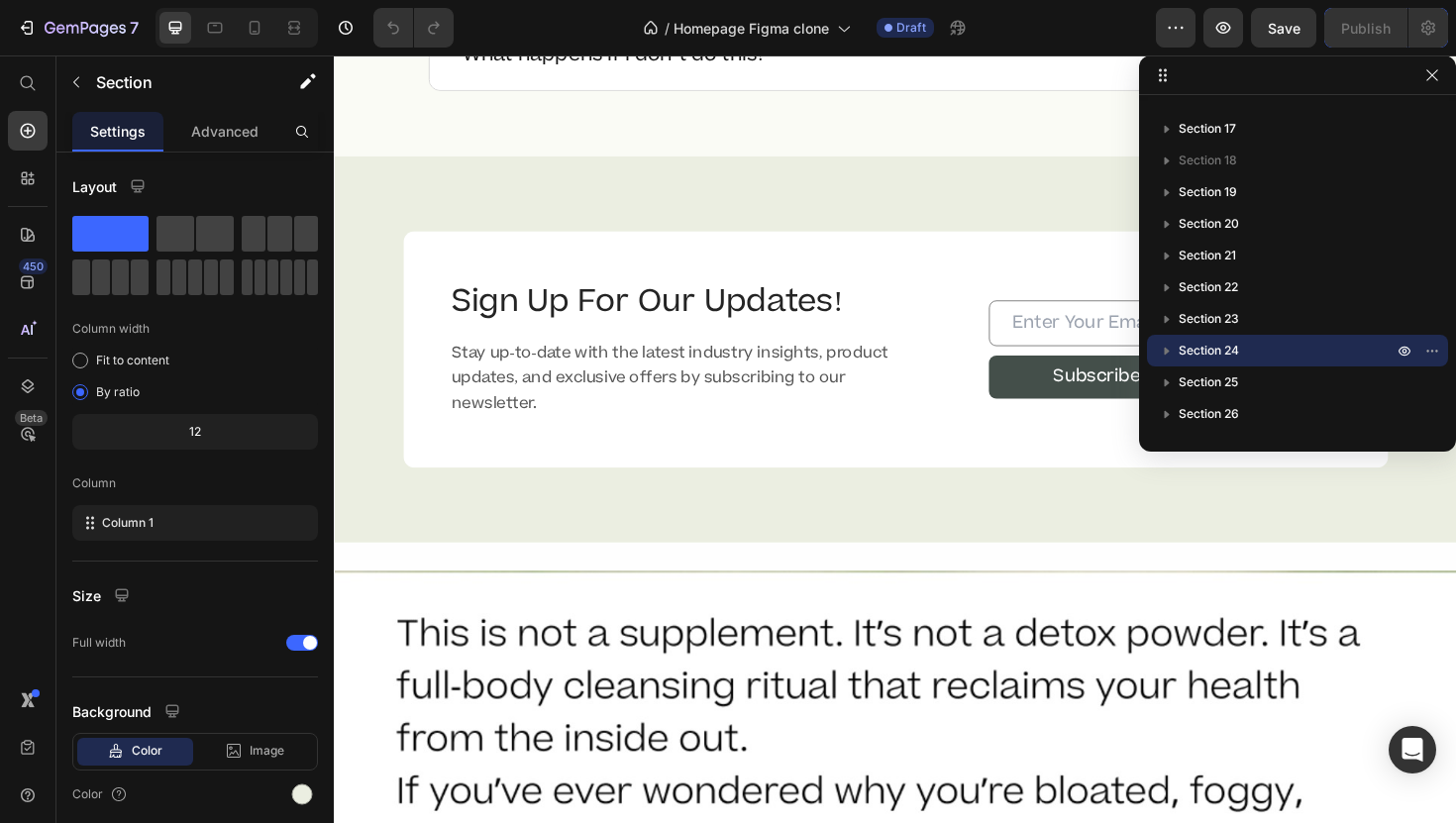 drag, startPoint x: 1127, startPoint y: 78, endPoint x: 1196, endPoint y: 78, distance: 69 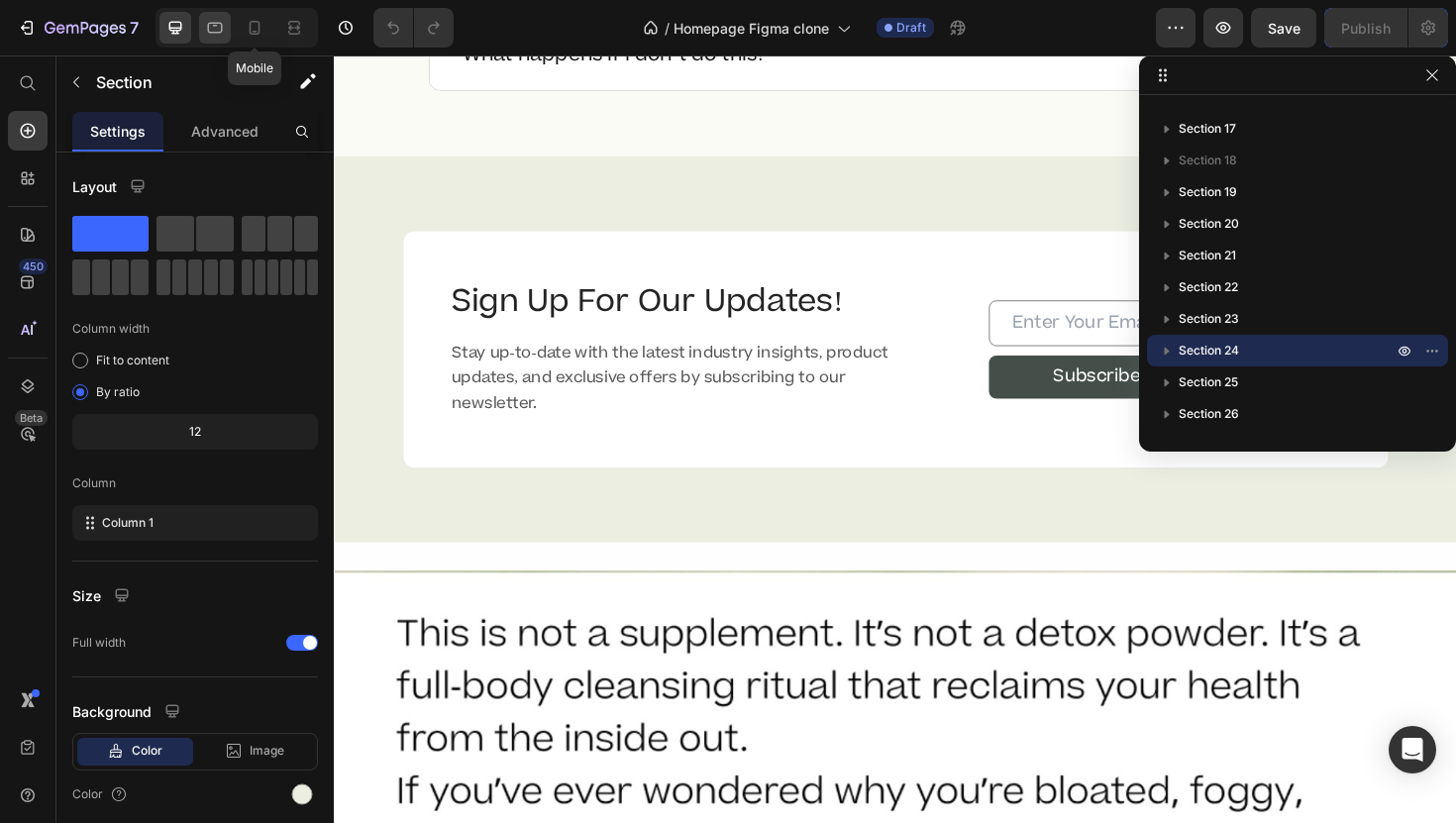 click 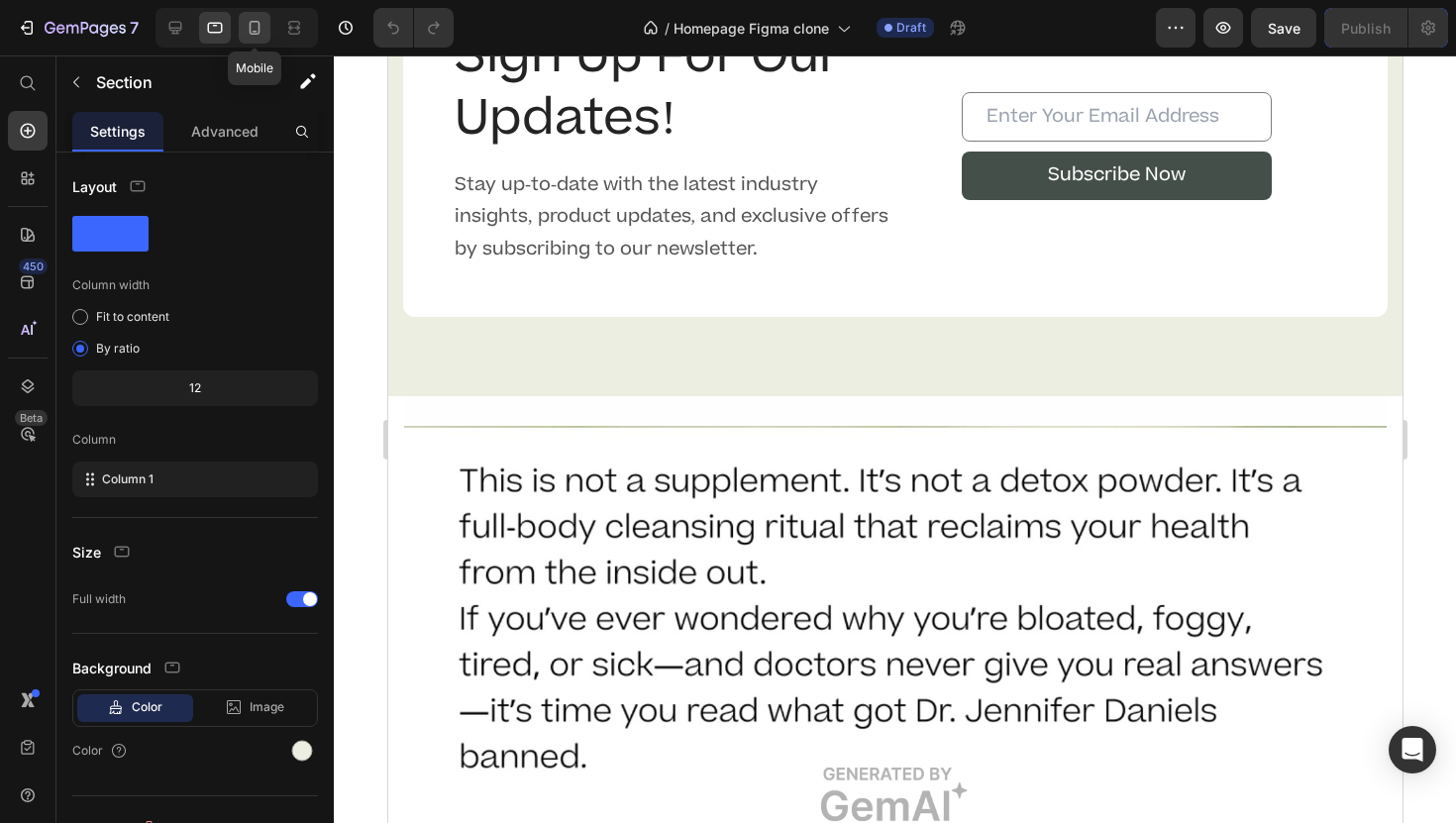 click 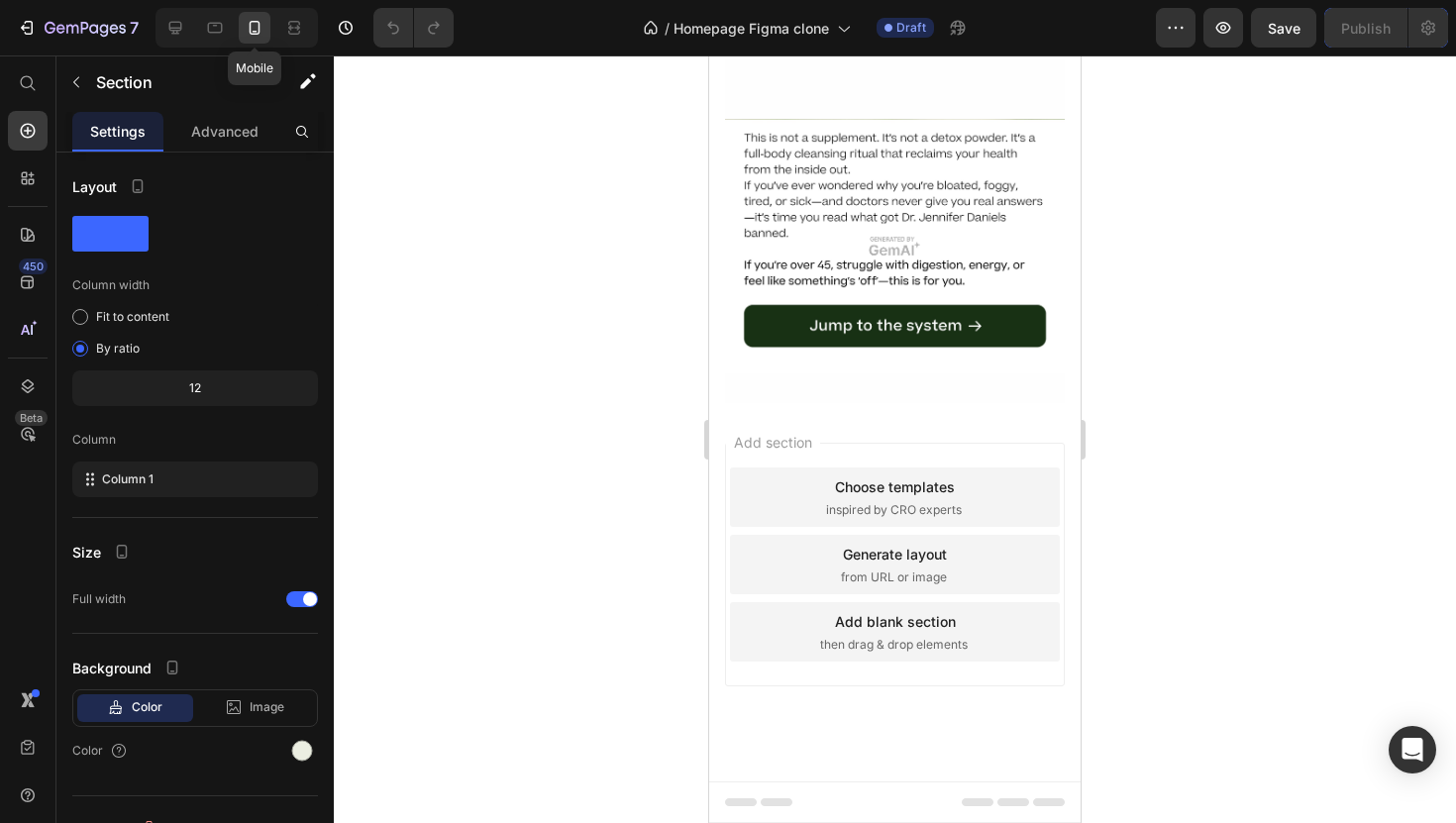 scroll, scrollTop: 12651, scrollLeft: 0, axis: vertical 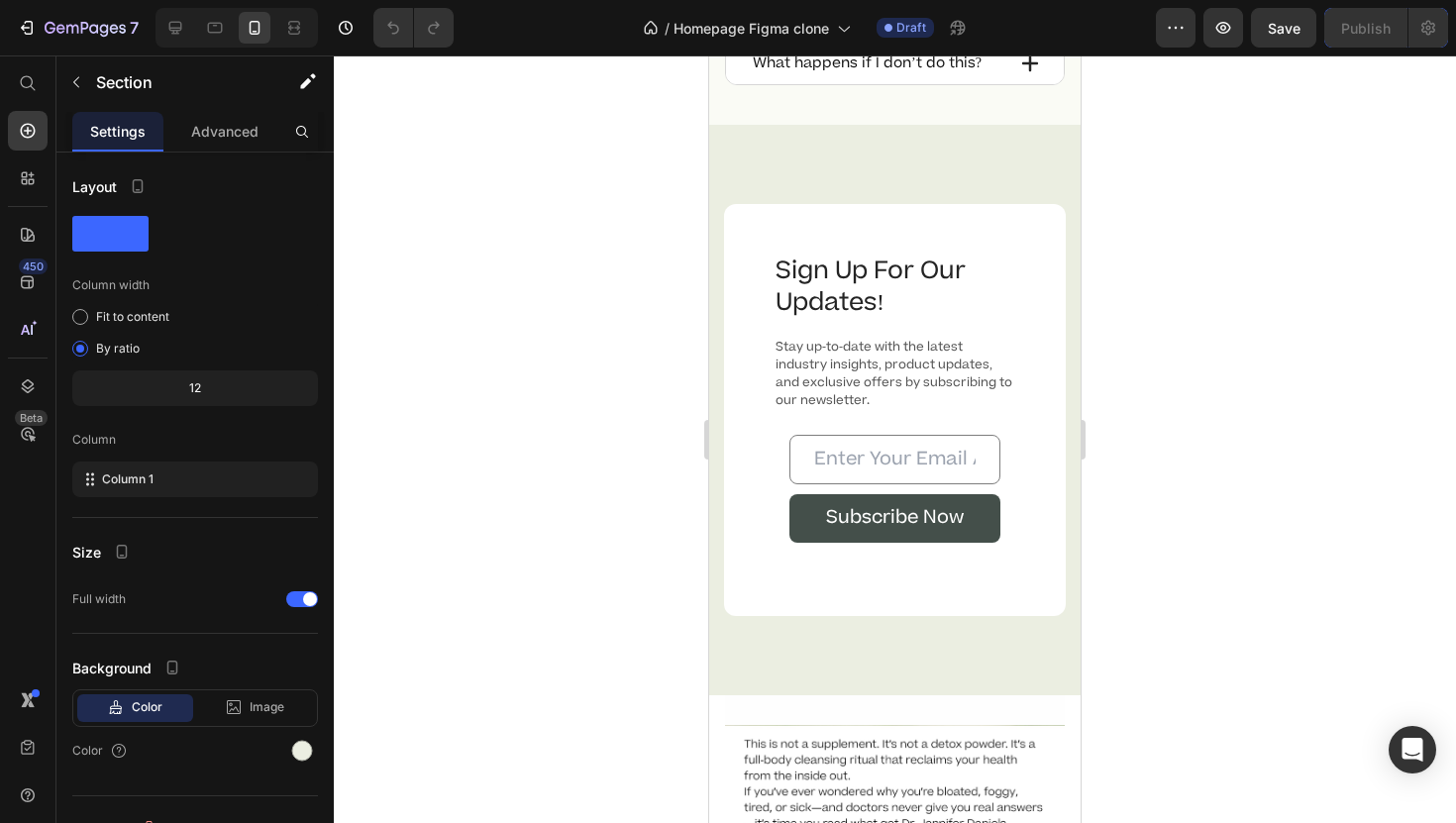 click on "Sign Up For Our Updates! Heading Stay up-to-date with the latest industry insights, product updates, and exclusive offers by subscribing to our newsletter. Text block Email Field   Subscribe Now Submit Button Row Newsletter Row Section 24/25 Page has reached Shopify’s 25 section-limit Page has reached Shopify’s 25 section-limit" at bounding box center (894, 409) 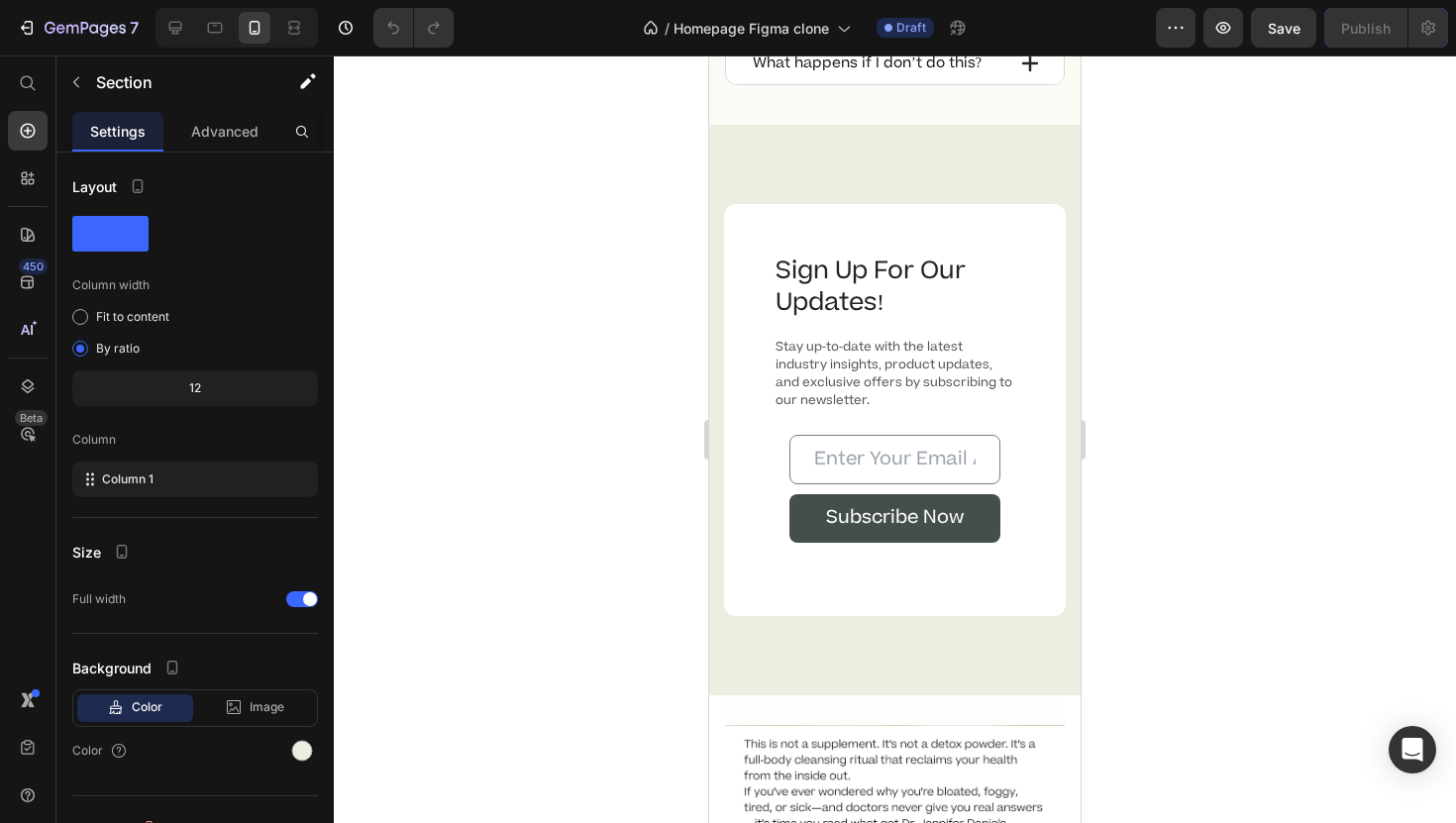 click on "Sign Up For Our Updates! Heading Stay up-to-date with the latest industry insights, product updates, and exclusive offers by subscribing to our newsletter. Text block Email Field   Subscribe Now Submit Button Row Newsletter Row Section 24/25 Page has reached Shopify’s 25 section-limit Page has reached Shopify’s 25 section-limit" at bounding box center [894, 409] 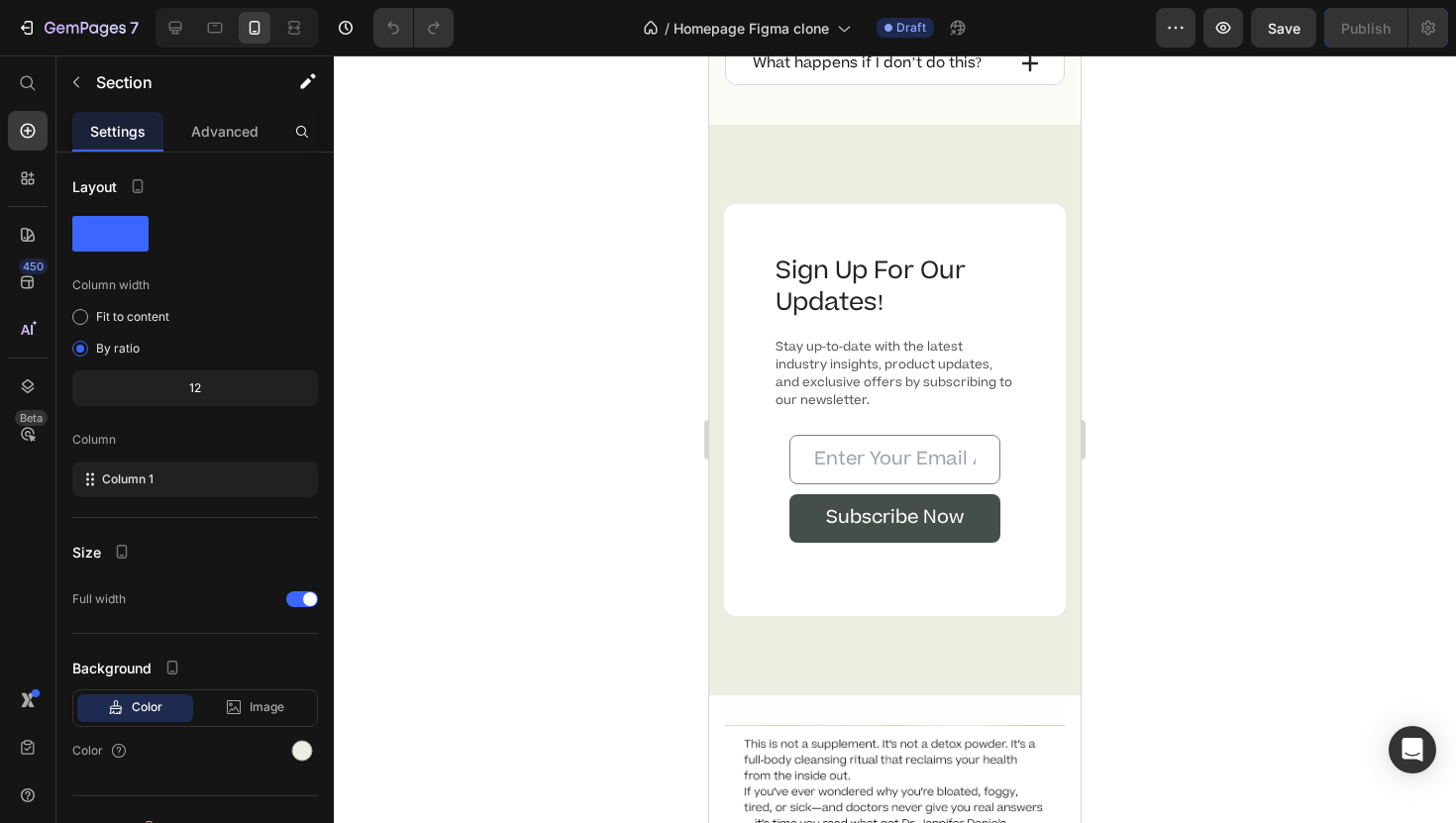 click on "Sign Up For Our Updates! Heading Stay up-to-date with the latest industry insights, product updates, and exclusive offers by subscribing to our newsletter. Text block Email Field   Subscribe Now Submit Button Row Newsletter Row Section 24/25 Page has reached Shopify’s 25 section-limit Page has reached Shopify’s 25 section-limit" at bounding box center (894, 409) 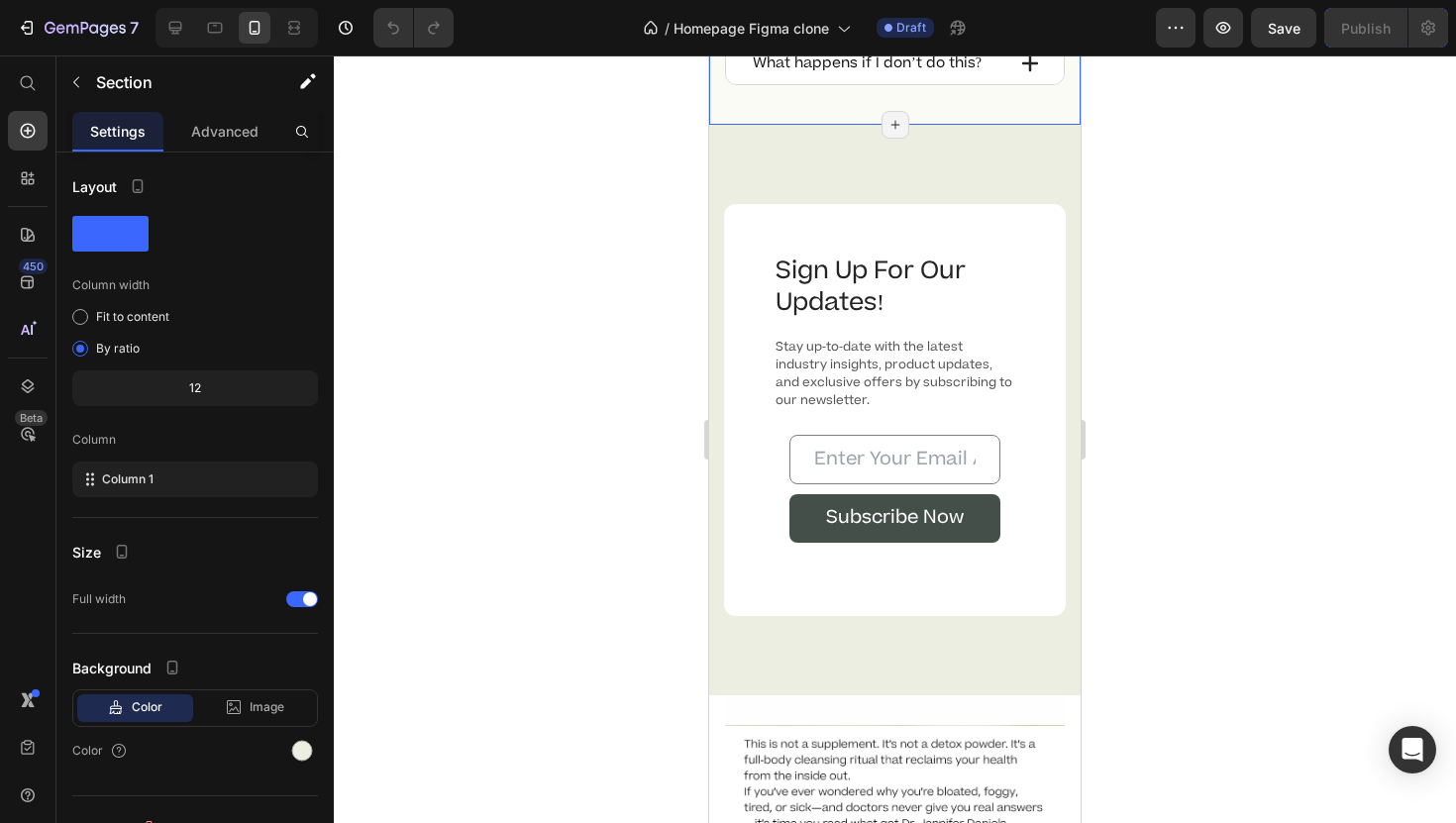 click on "Frequently Asked Questions Heading Is this a one-time purchase or a subscription? What makes this different from everything else out there? Why can’t I buy this in stores or on Amazon? What if I’ve never done a cleanse before? Will this be too intense? Can I trust this system? What happens if I don’t do this? Accordion Row Row Section 23/25 Page has reached Shopify’s 25 section-limit Page has reached Shopify’s 25 section-limit" at bounding box center [894, -155] 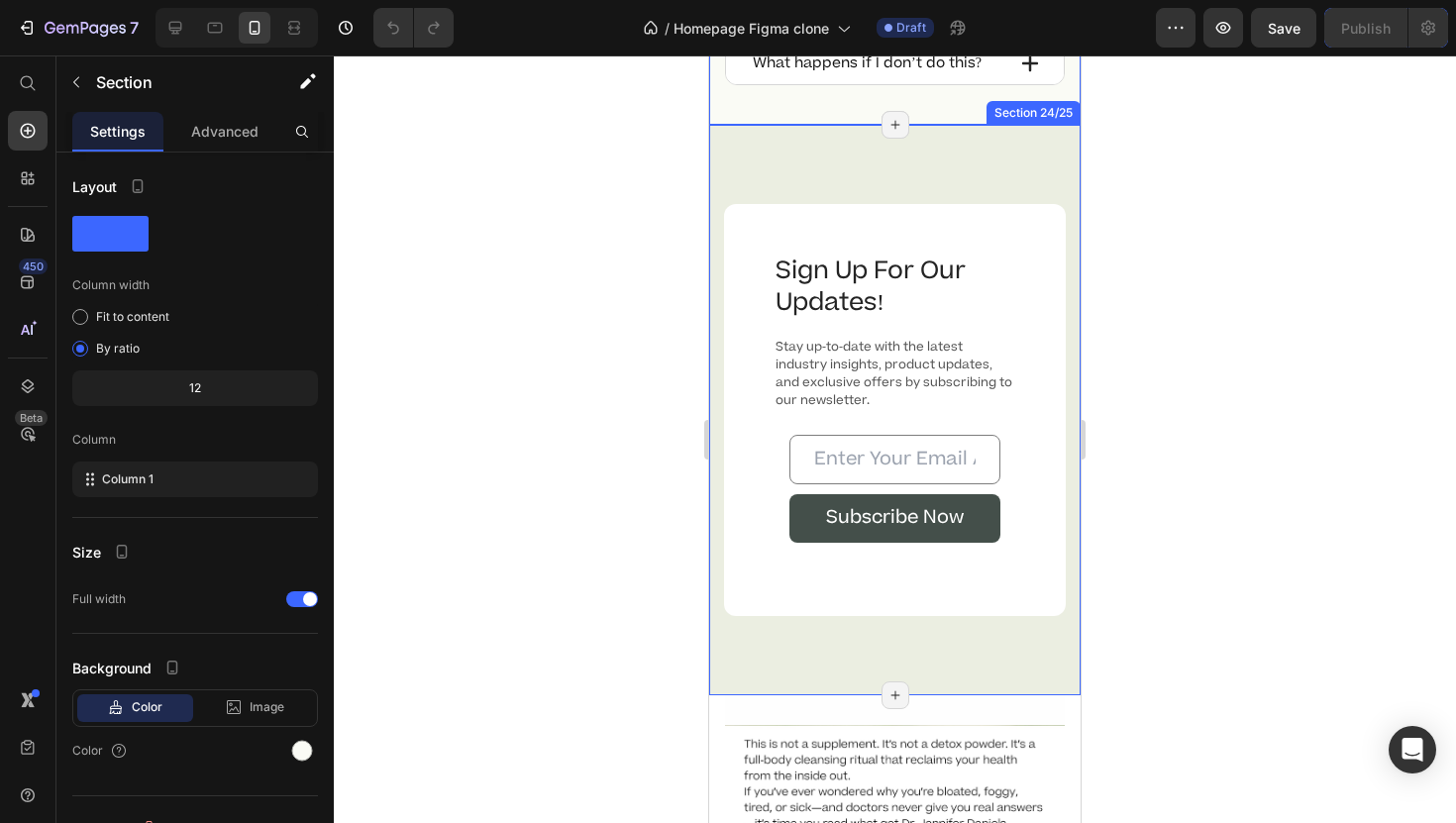 click on "Sign Up For Our Updates! Heading Stay up-to-date with the latest industry insights, product updates, and exclusive offers by subscribing to our newsletter. Text block Email Field   Subscribe Now Submit Button Row Newsletter Row Section 24/25 Page has reached Shopify’s 25 section-limit Page has reached Shopify’s 25 section-limit" at bounding box center [894, 409] 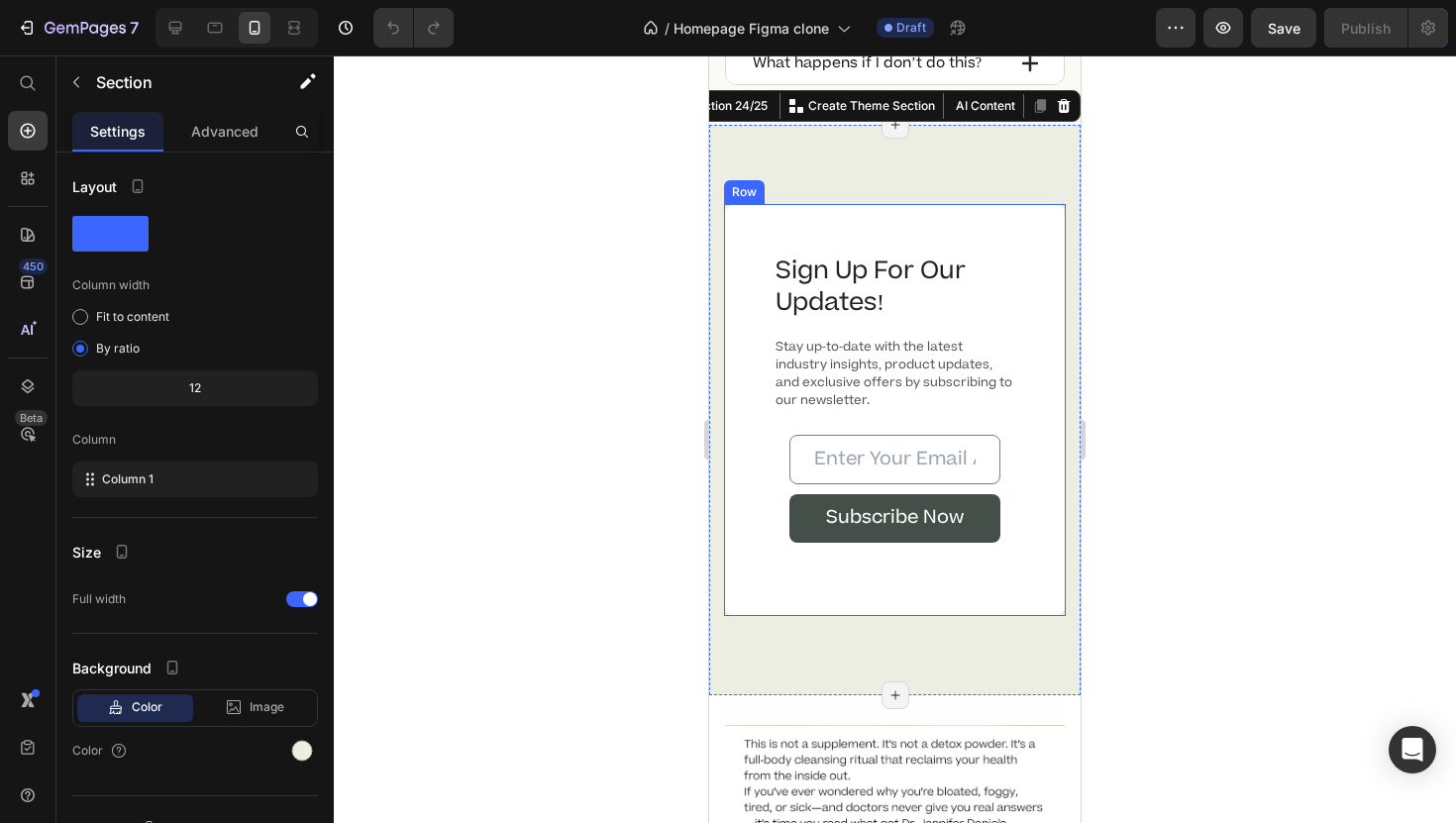 click on "Sign Up For Our Updates! Heading Stay up-to-date with the latest industry insights, product updates, and exclusive offers by subscribing to our newsletter. Text block Email Field   Subscribe Now Submit Button Row Newsletter Row" at bounding box center (894, 409) 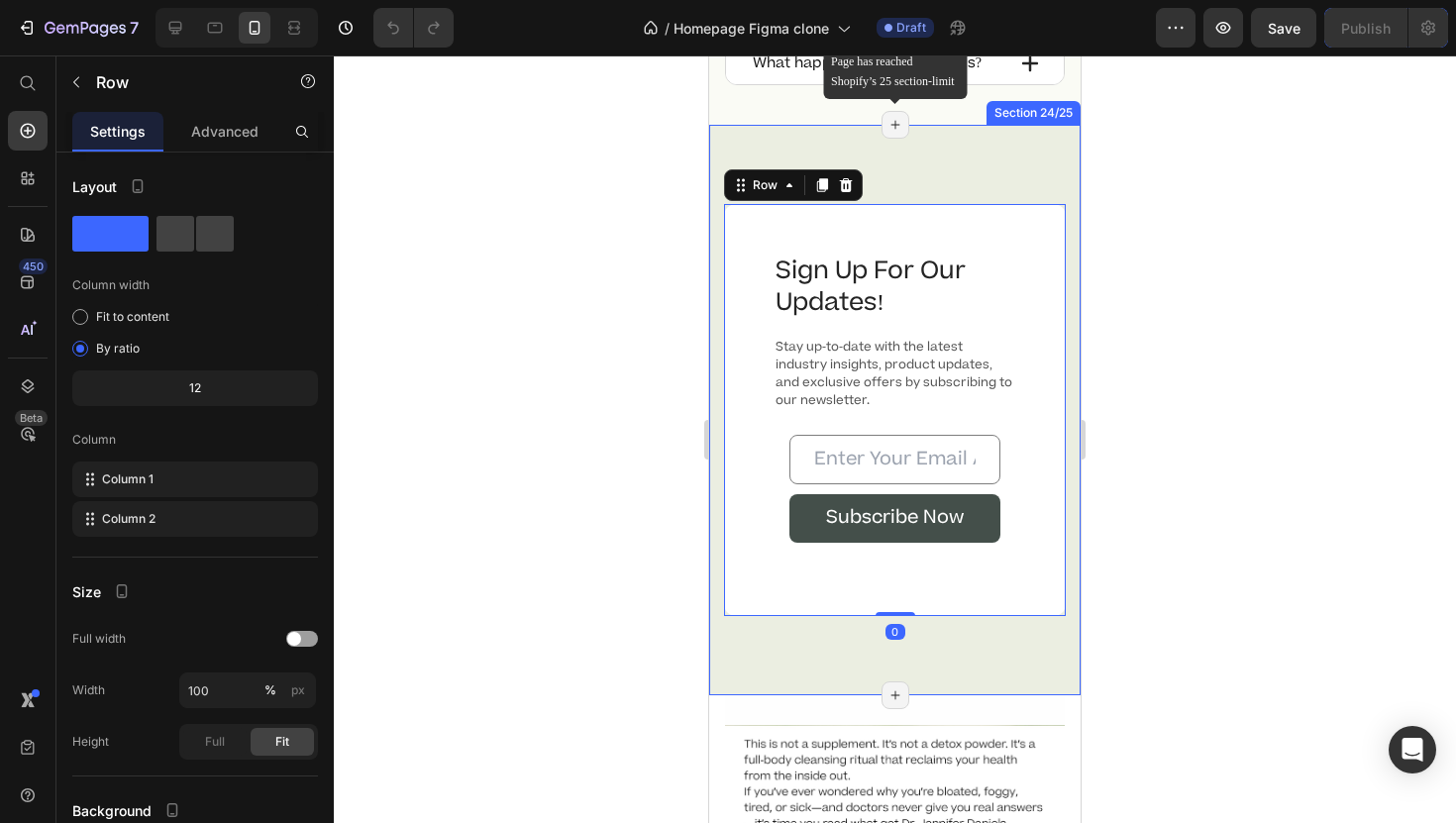 click on "Page has reached Shopify’s 25 section-limit" at bounding box center (895, 125) 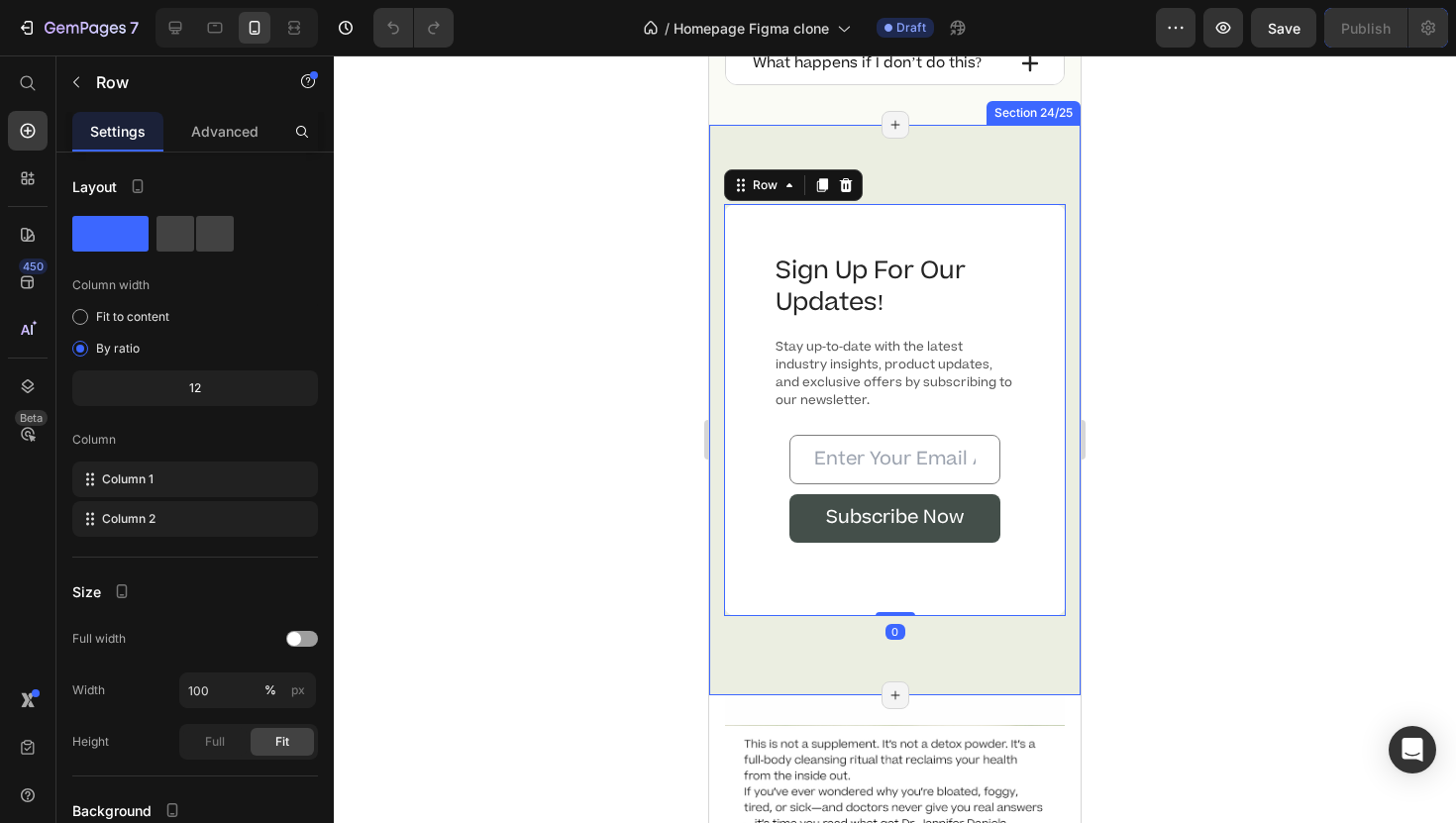 click on "Sign Up For Our Updates! Heading Stay up-to-date with the latest industry insights, product updates, and exclusive offers by subscribing to our newsletter. Text block Email Field   Subscribe Now Submit Button Row Newsletter Row   0 Section 24/25 Page has reached Shopify’s 25 section-limit Page has reached Shopify’s 25 section-limit" at bounding box center (894, 409) 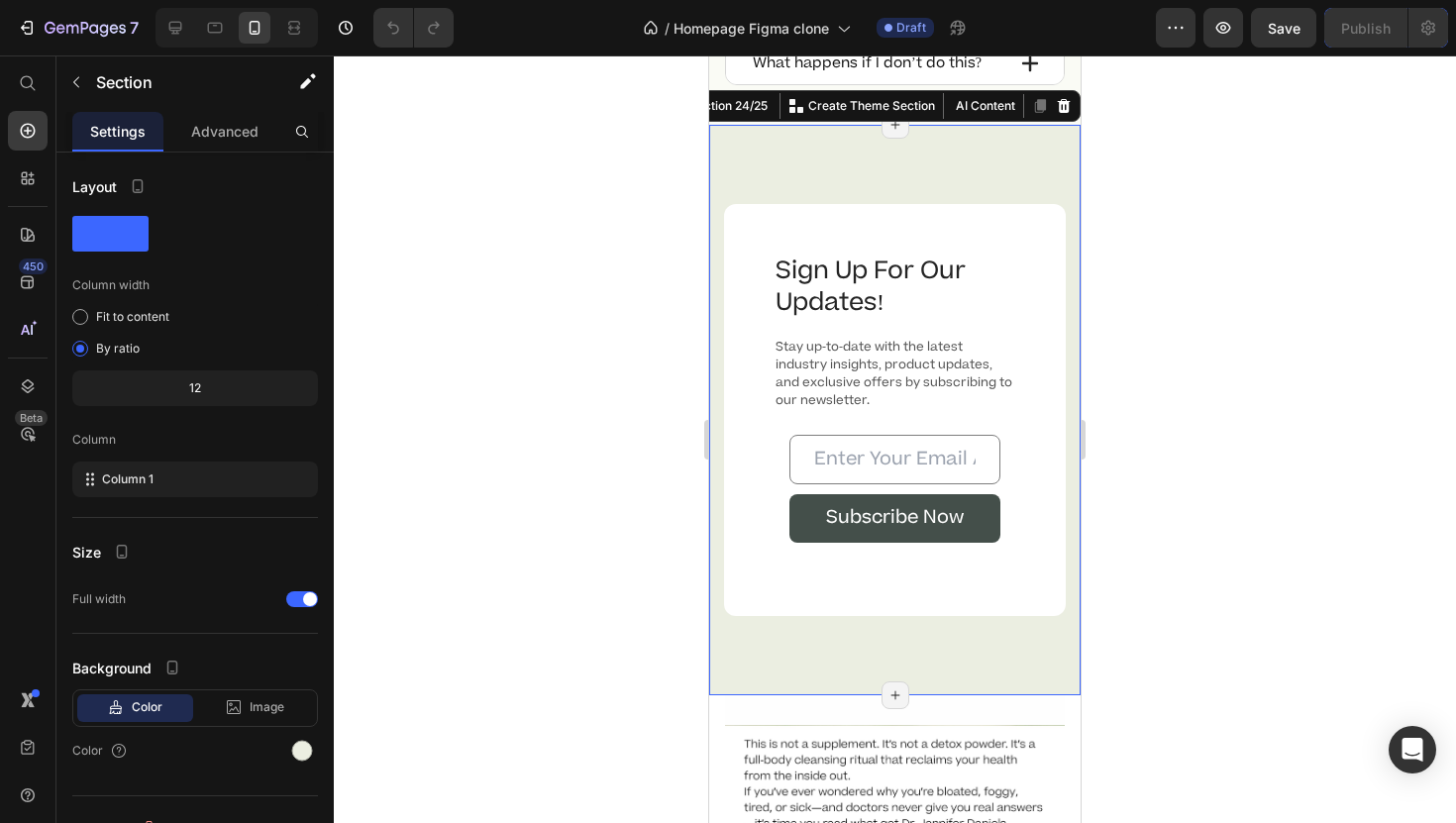 click on "Sign Up For Our Updates! Heading Stay up-to-date with the latest industry insights, product updates, and exclusive offers by subscribing to our newsletter. Text block Email Field   Subscribe Now Submit Button Row Newsletter Row Section 24/25   Create Theme Section AI Content Write with GemAI What would you like to describe here? Tone and Voice Persuasive Product The Only '[PERSON_NAME] Approved' Shower Cleansing System. Show more Generate Page has reached Shopify’s 25 section-limit Page has reached Shopify’s 25 section-limit Page has reached Shopify’s 25 section-limit" at bounding box center [894, 409] 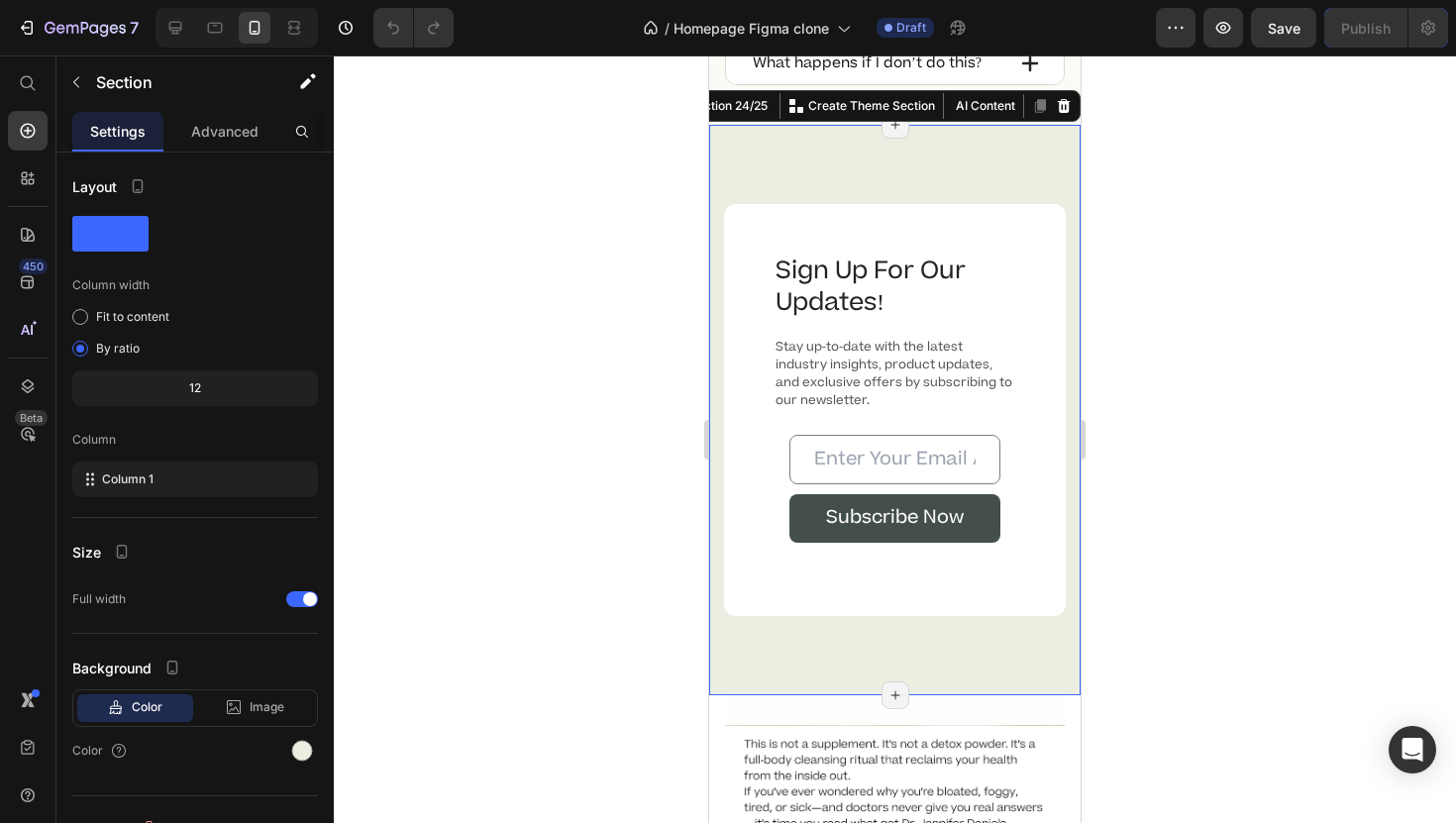 click on "Sign Up For Our Updates! Heading Stay up-to-date with the latest industry insights, product updates, and exclusive offers by subscribing to our newsletter. Text block Email Field   Subscribe Now Submit Button Row Newsletter Row Section 24/25   Create Theme Section AI Content Write with GemAI What would you like to describe here? Tone and Voice Persuasive Product The Only '[PERSON_NAME] Approved' Shower Cleansing System. Show more Generate Page has reached Shopify’s 25 section-limit Page has reached Shopify’s 25 section-limit Page has reached Shopify’s 25 section-limit" at bounding box center [894, 409] 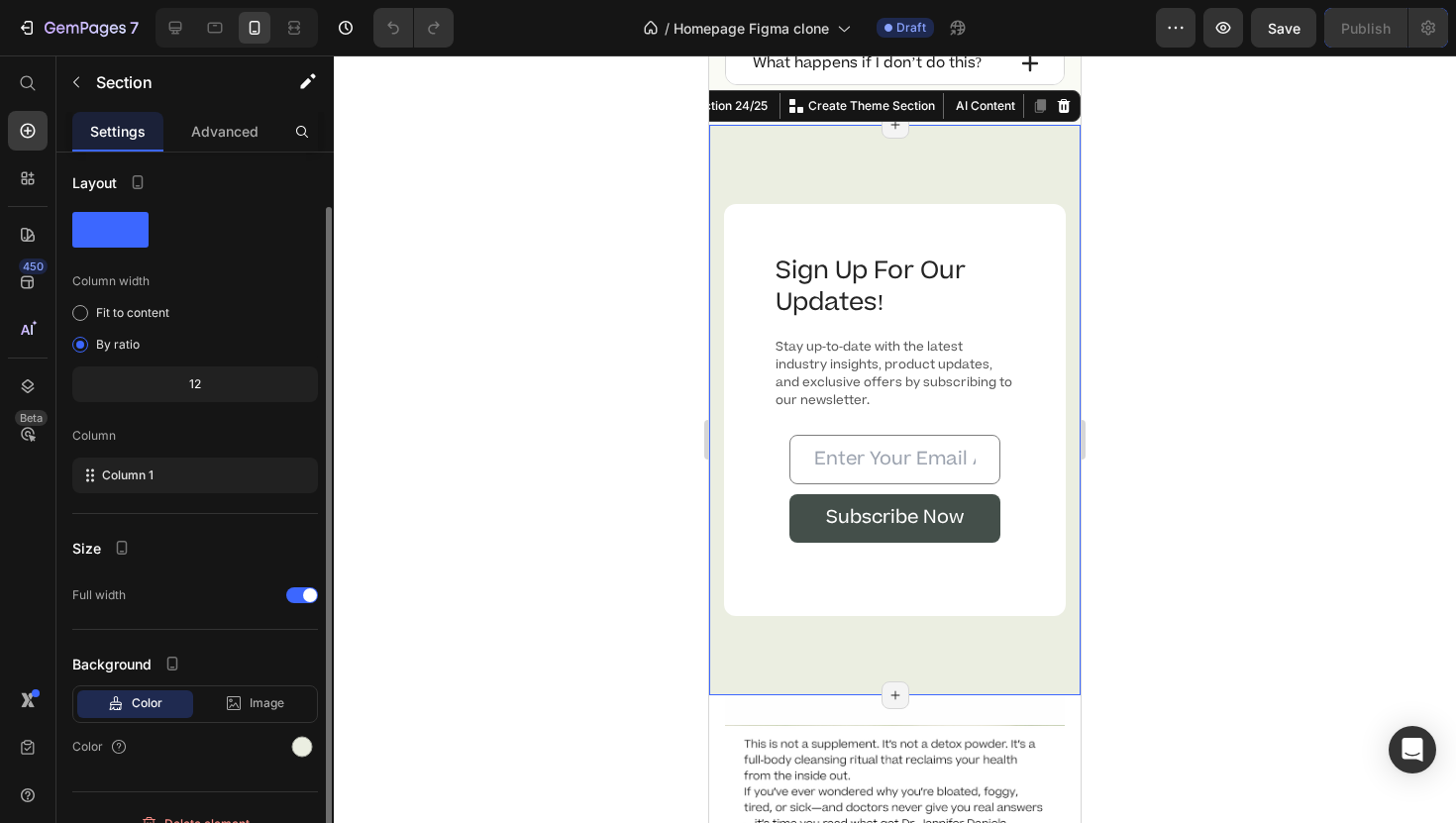 scroll, scrollTop: 30, scrollLeft: 0, axis: vertical 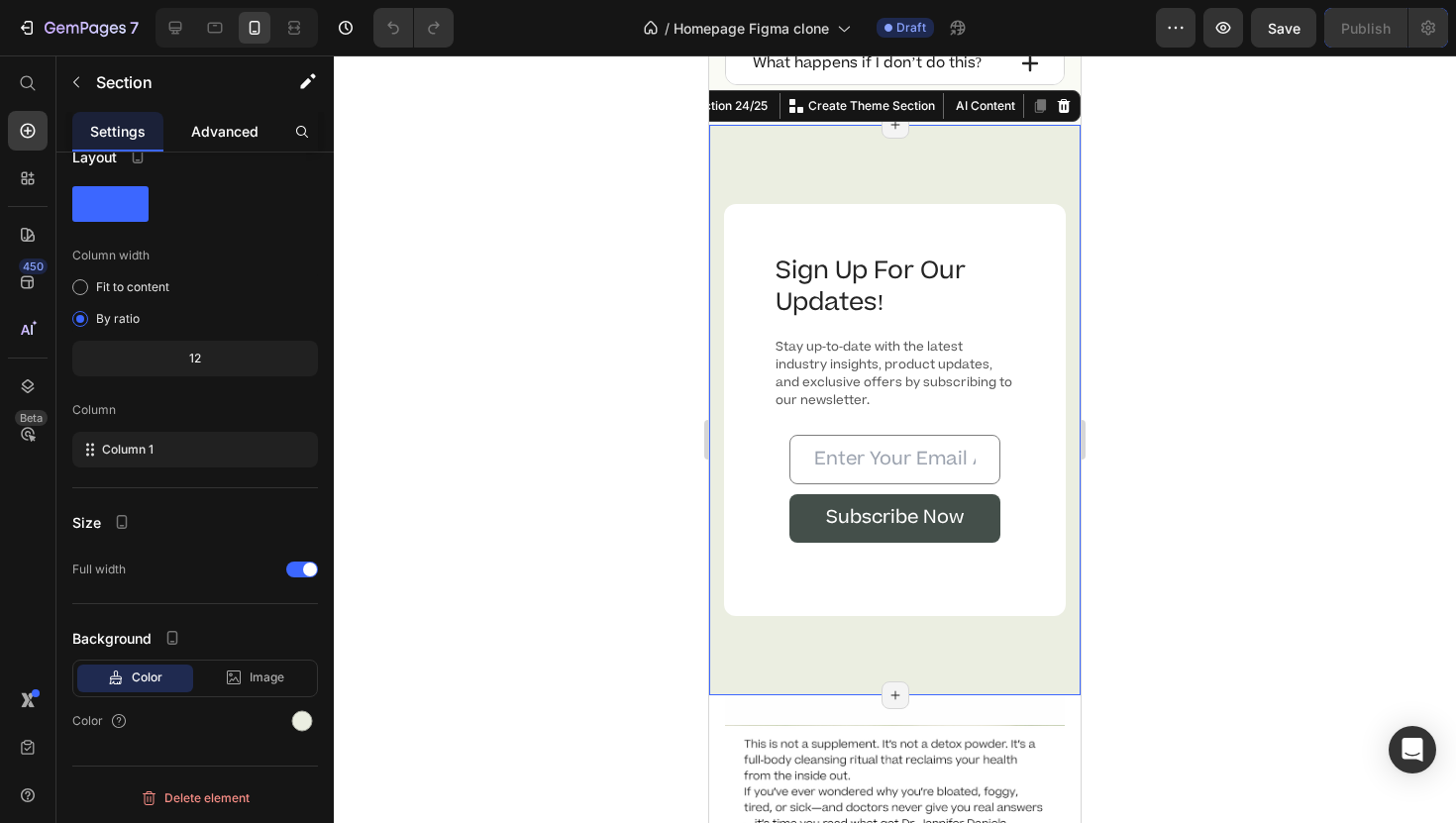 click on "Advanced" at bounding box center (225, 131) 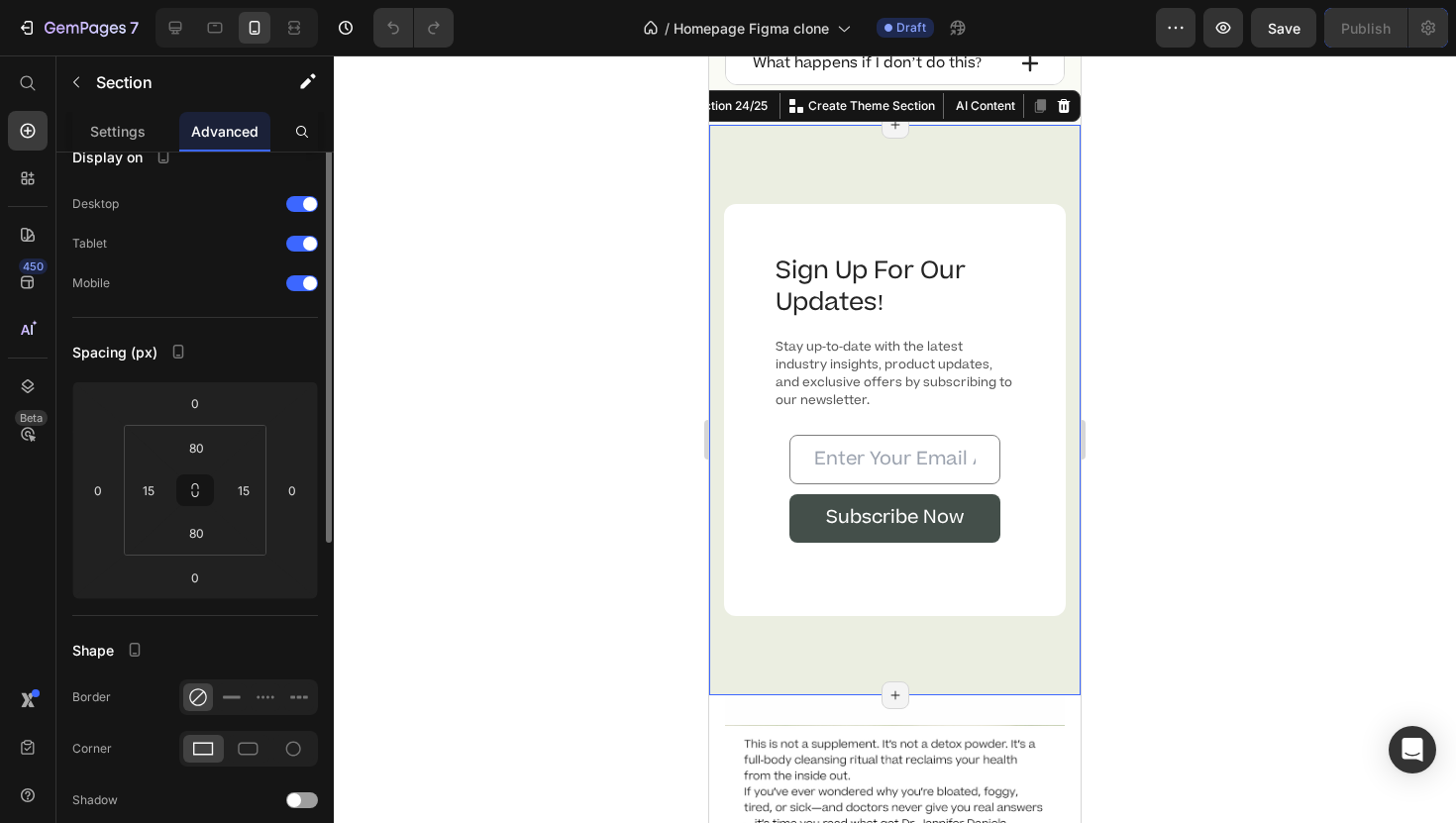 scroll, scrollTop: 0, scrollLeft: 0, axis: both 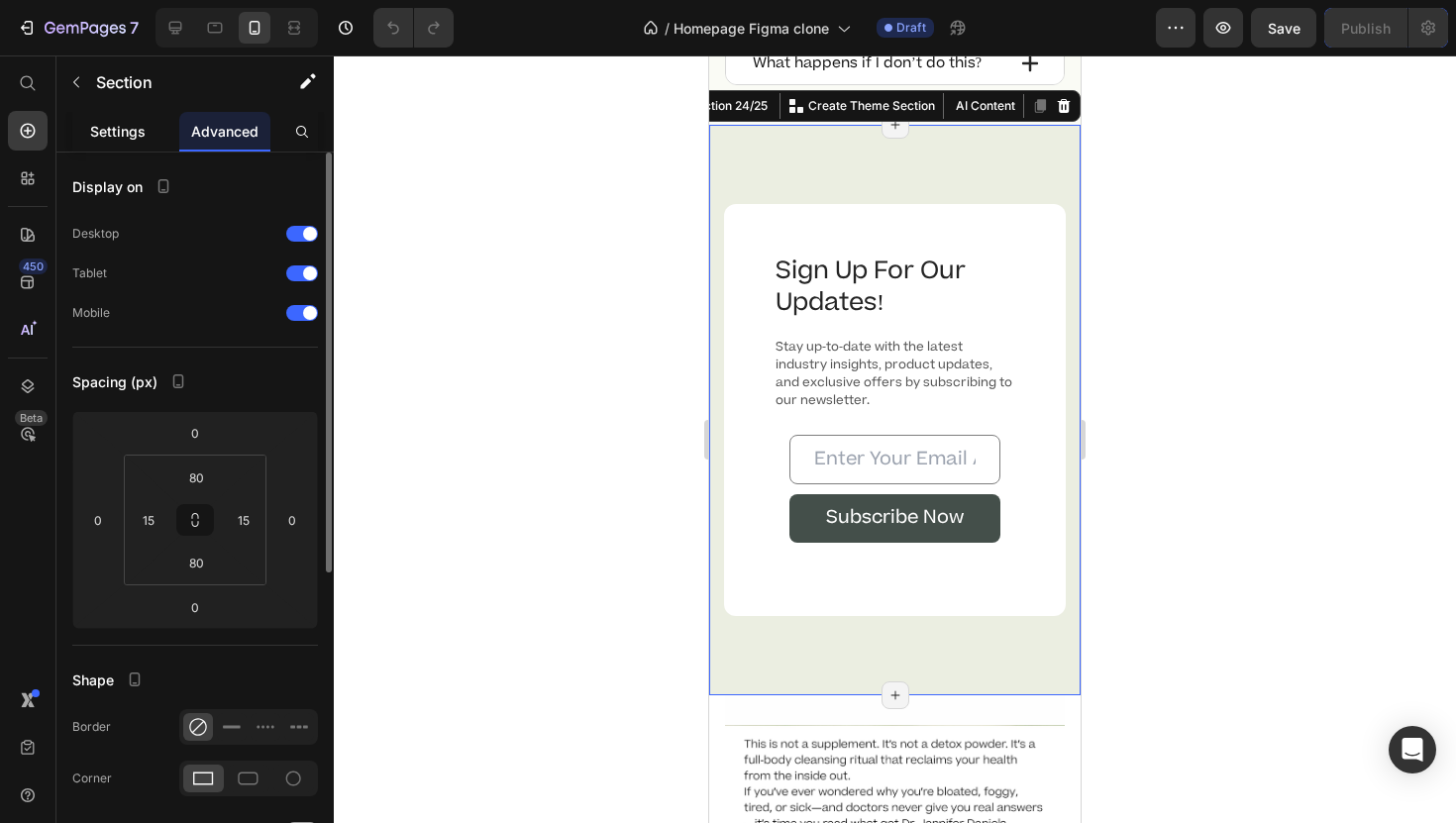 click on "Settings" at bounding box center [118, 131] 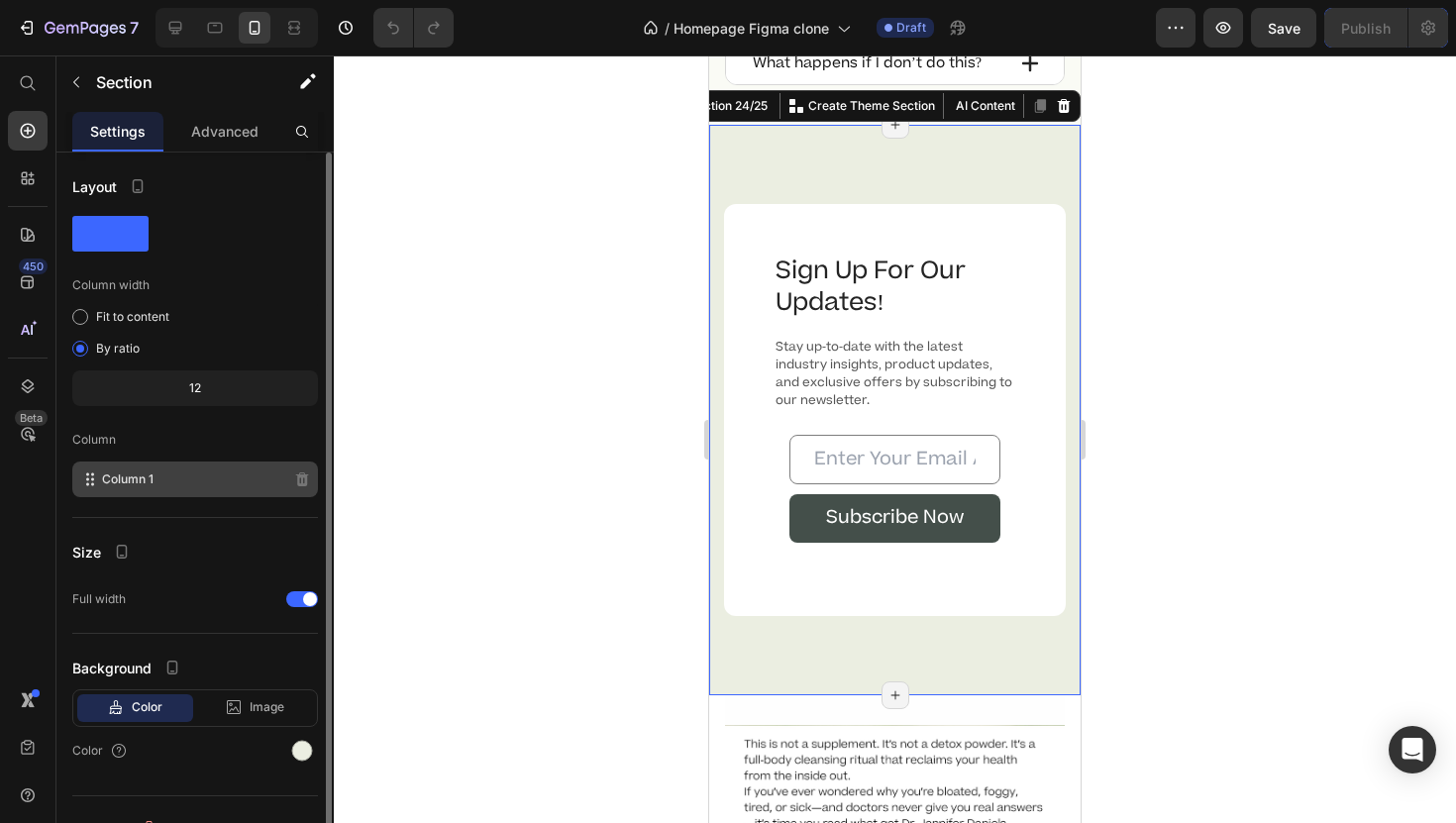 scroll, scrollTop: 30, scrollLeft: 0, axis: vertical 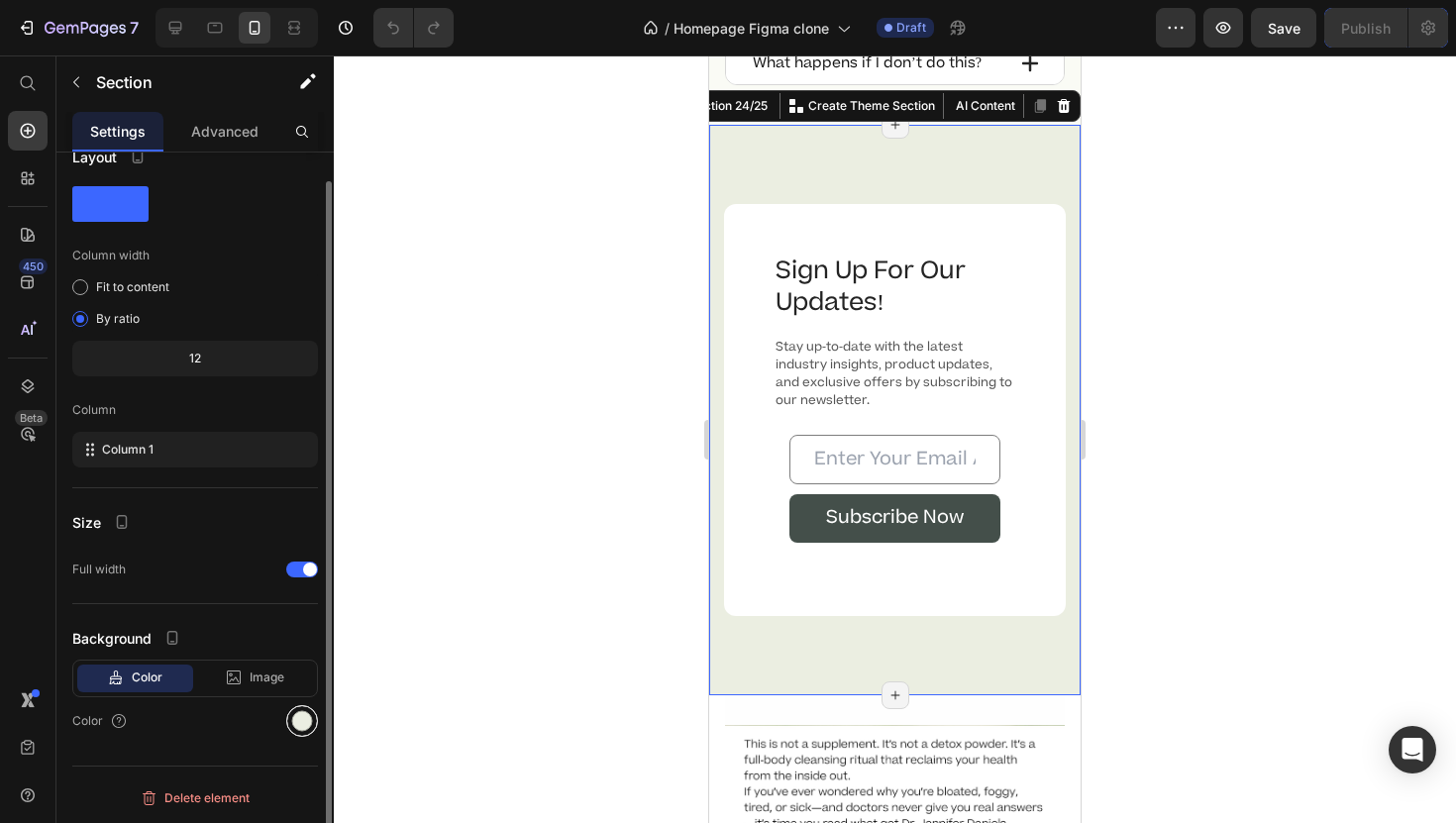 click at bounding box center [302, 721] 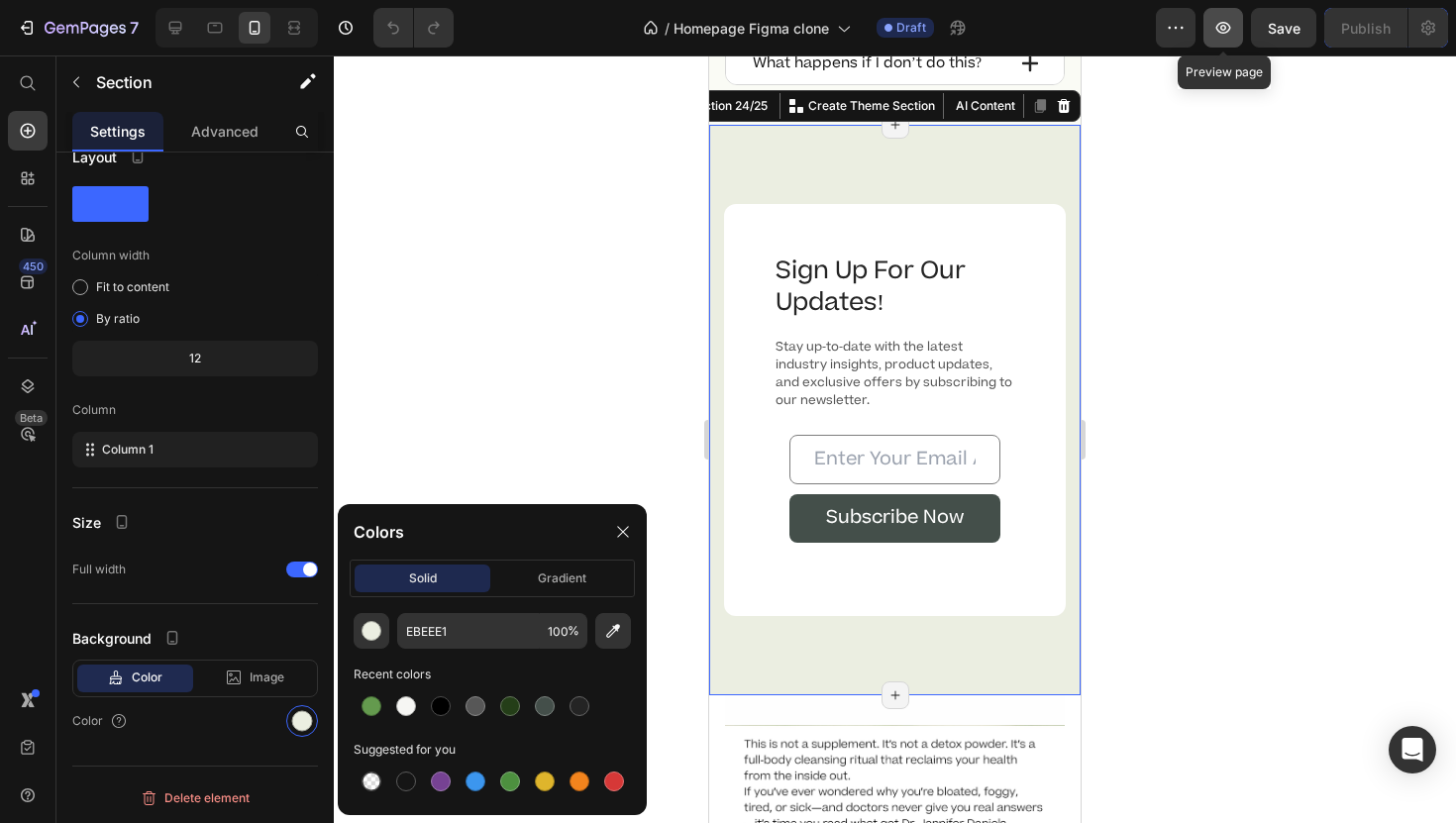 click 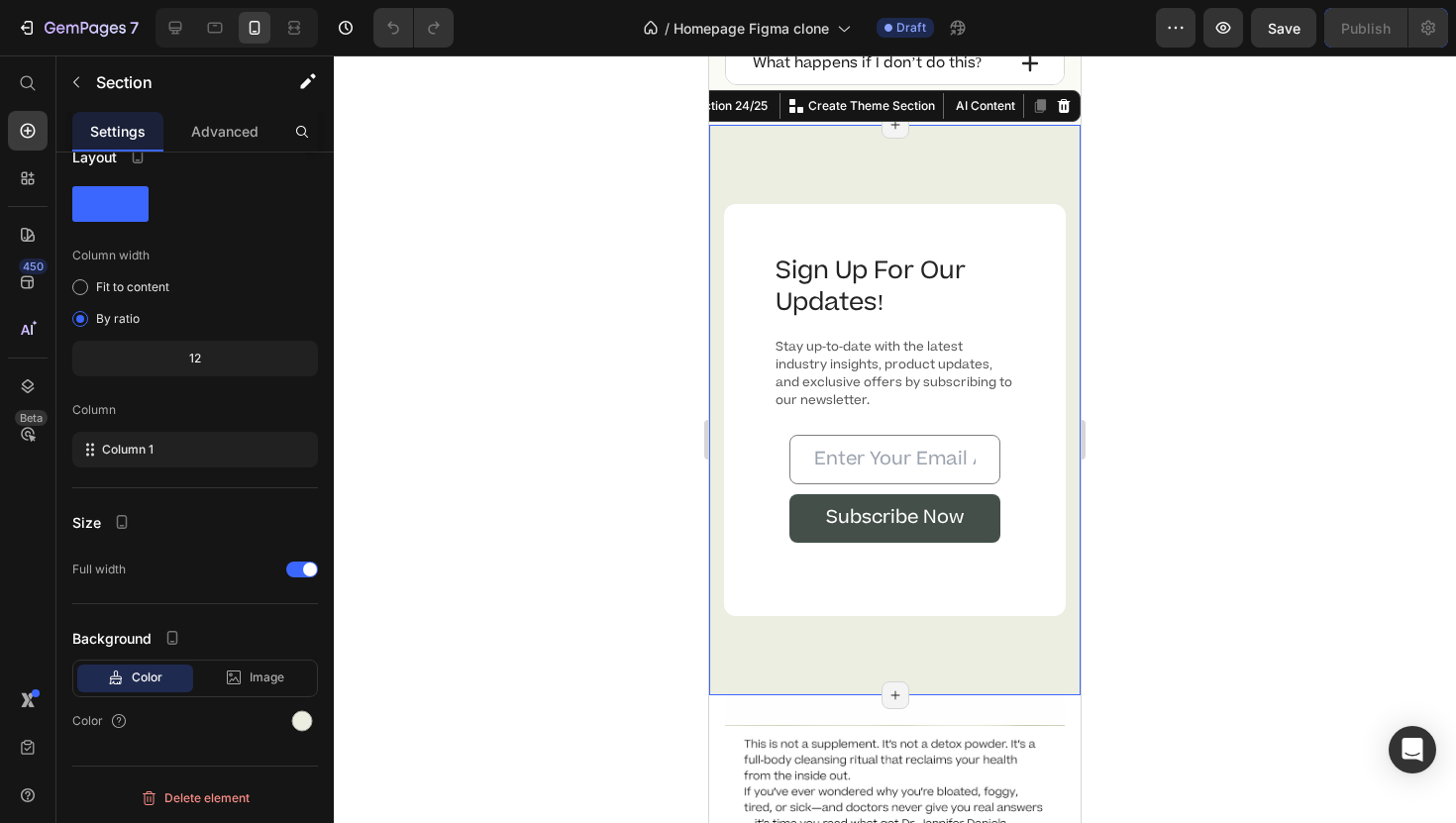 type 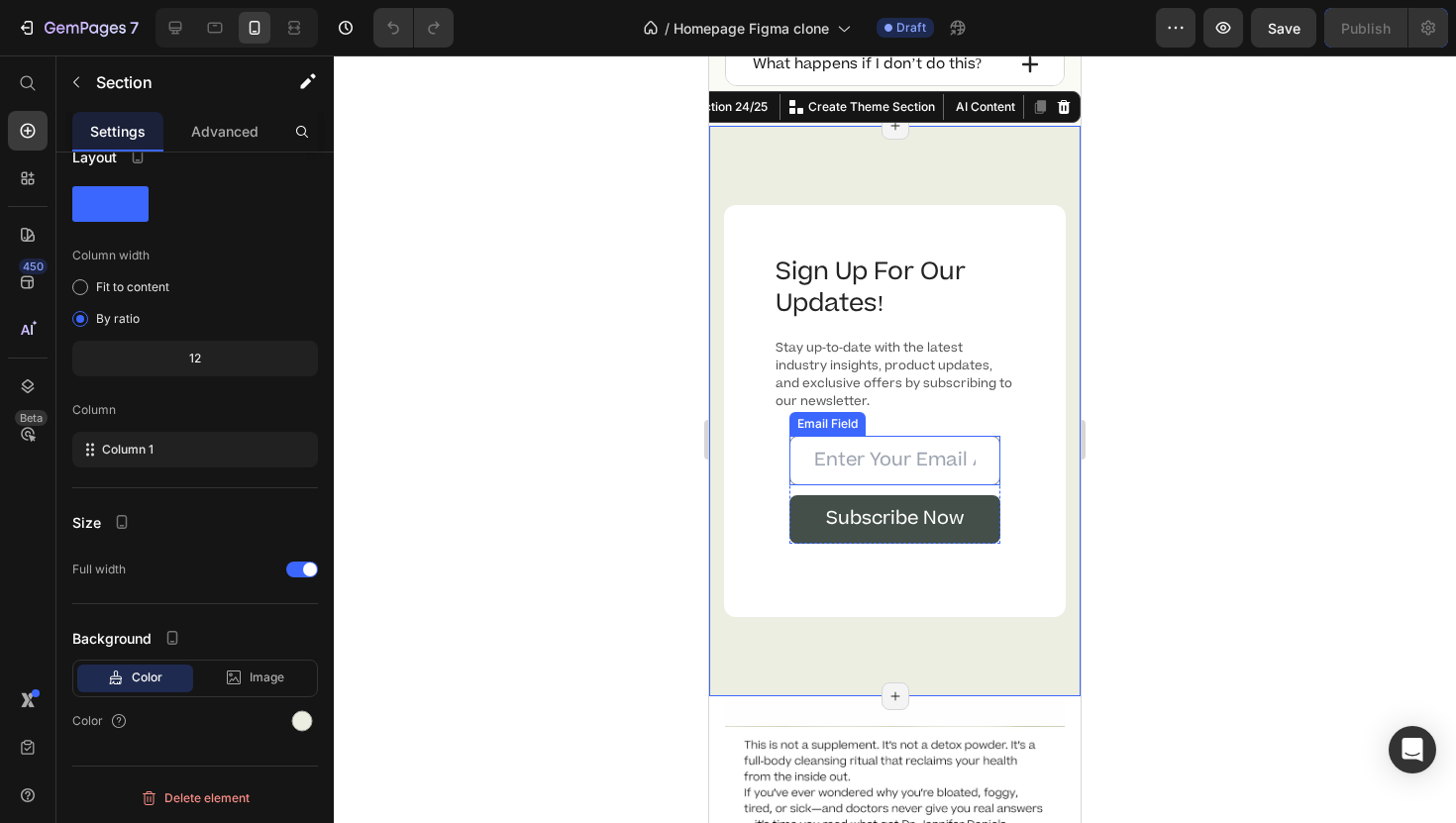scroll, scrollTop: 12725, scrollLeft: 0, axis: vertical 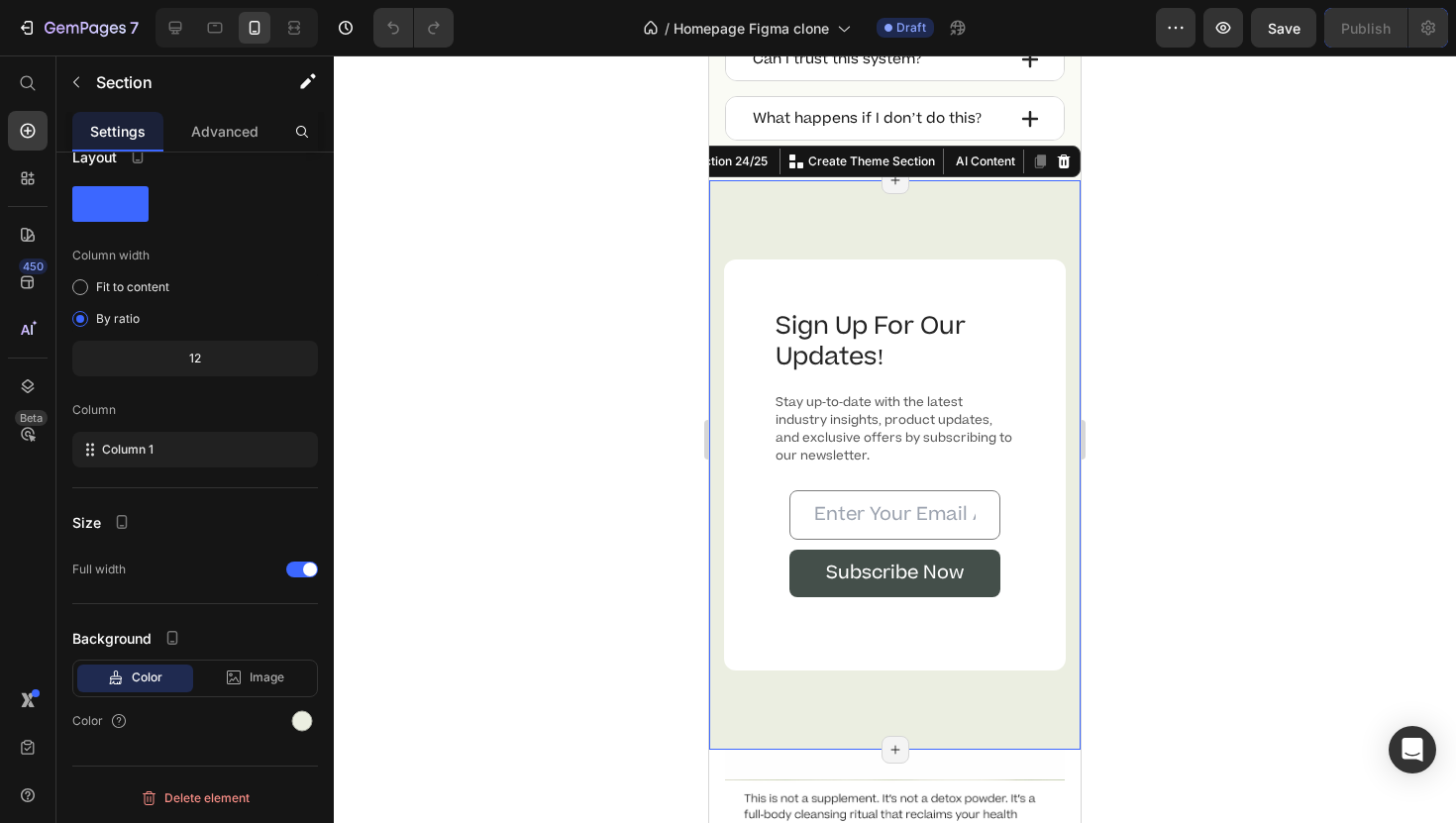 click on "Sign Up For Our Updates! Heading Stay up-to-date with the latest industry insights, product updates, and exclusive offers by subscribing to our newsletter. Text block Email Field   Subscribe Now Submit Button Row Newsletter Row Section 24/25   Create Theme Section AI Content Write with GemAI What would you like to describe here? Tone and Voice Persuasive Product The Only '[PERSON_NAME] Approved' Shower Cleansing System. Show more Generate Page has reached Shopify’s 25 section-limit Page has reached Shopify’s 25 section-limit Page has reached Shopify’s 25 section-limit" at bounding box center (894, 464) 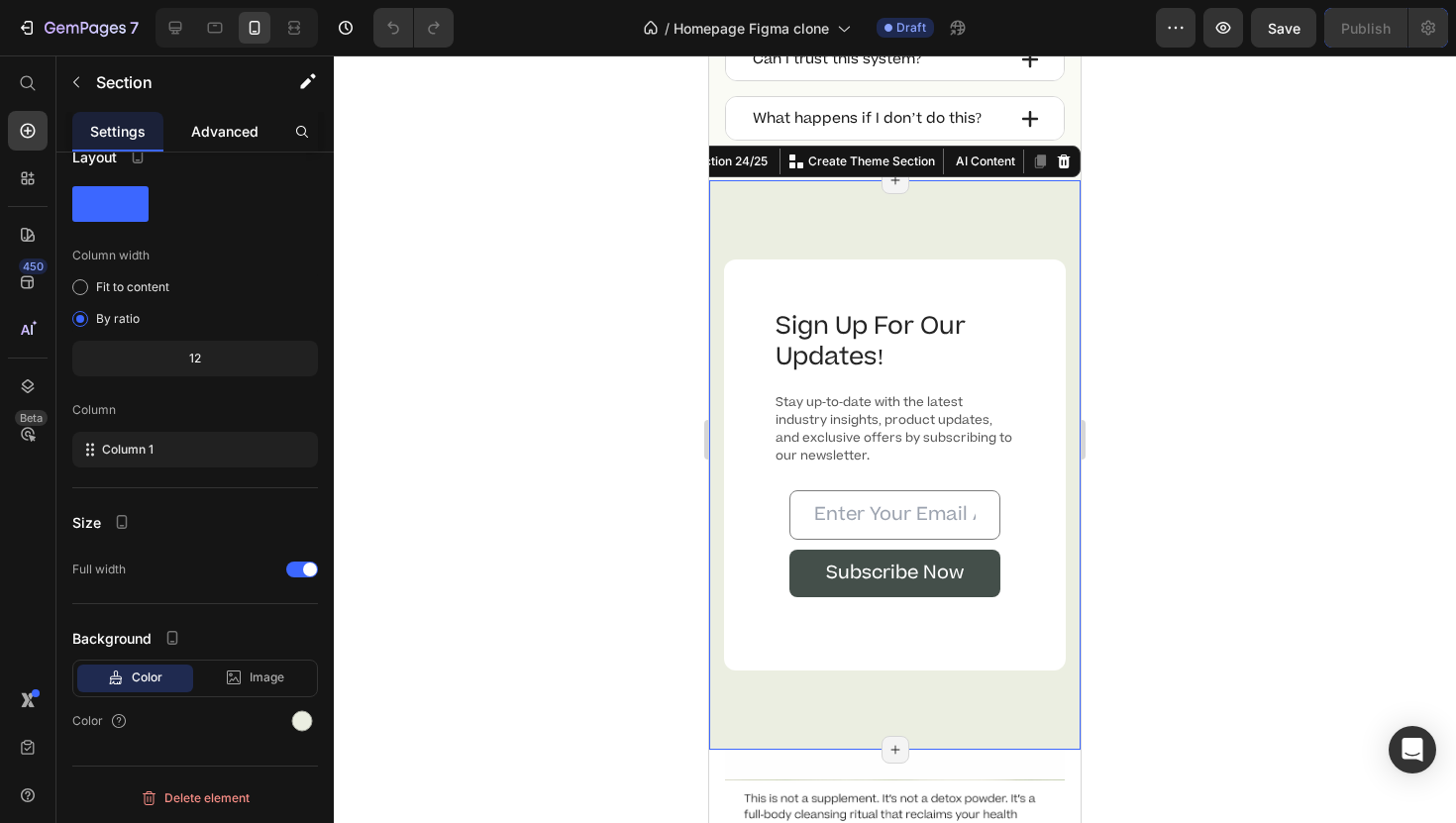 click on "Advanced" at bounding box center [225, 131] 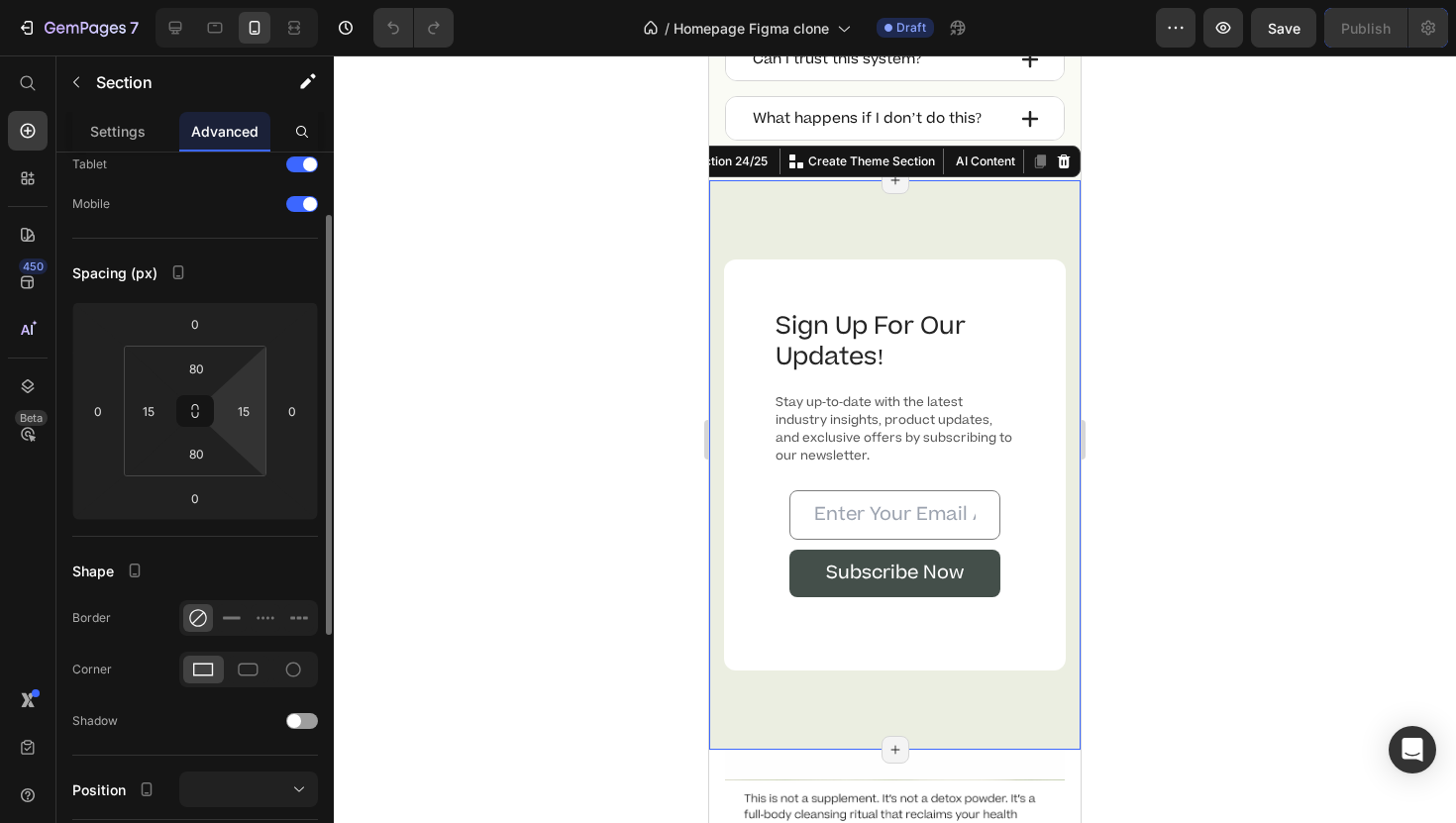 scroll, scrollTop: 107, scrollLeft: 0, axis: vertical 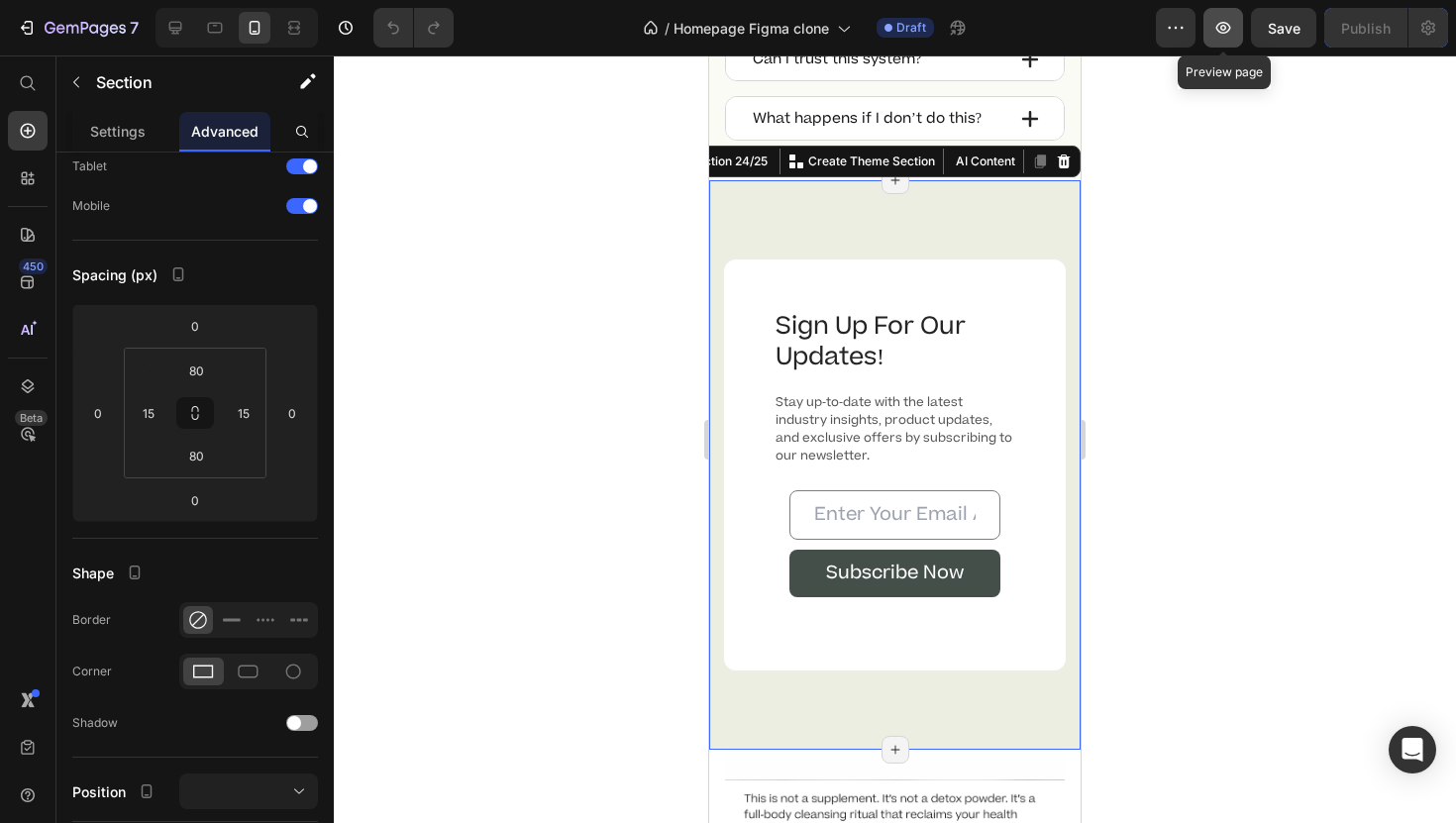 click 